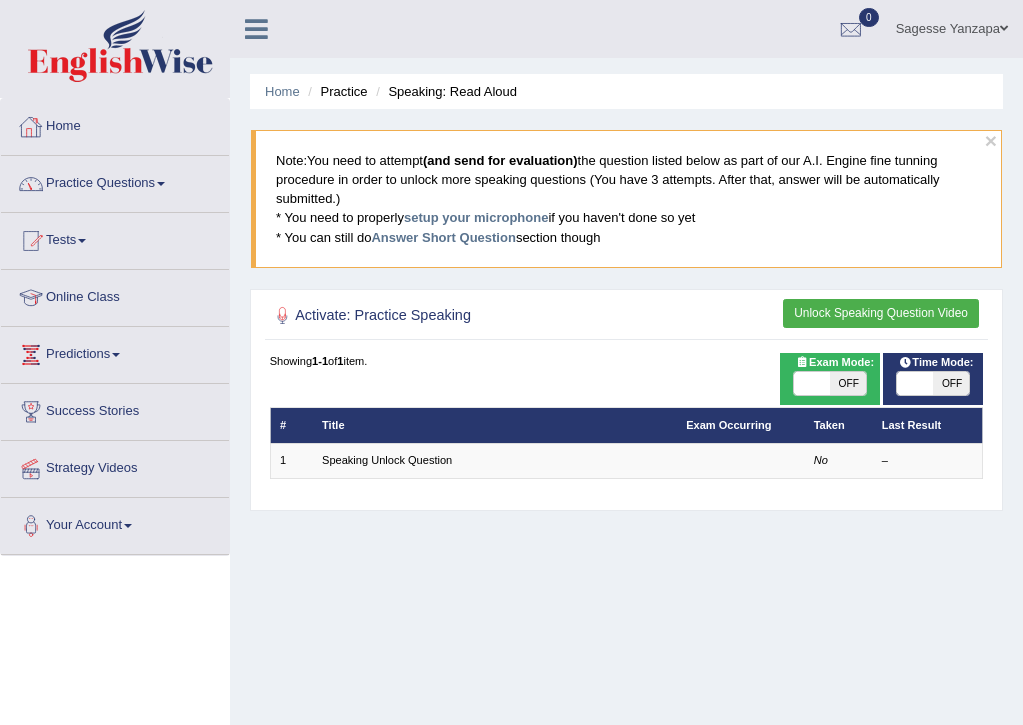 scroll, scrollTop: 0, scrollLeft: 0, axis: both 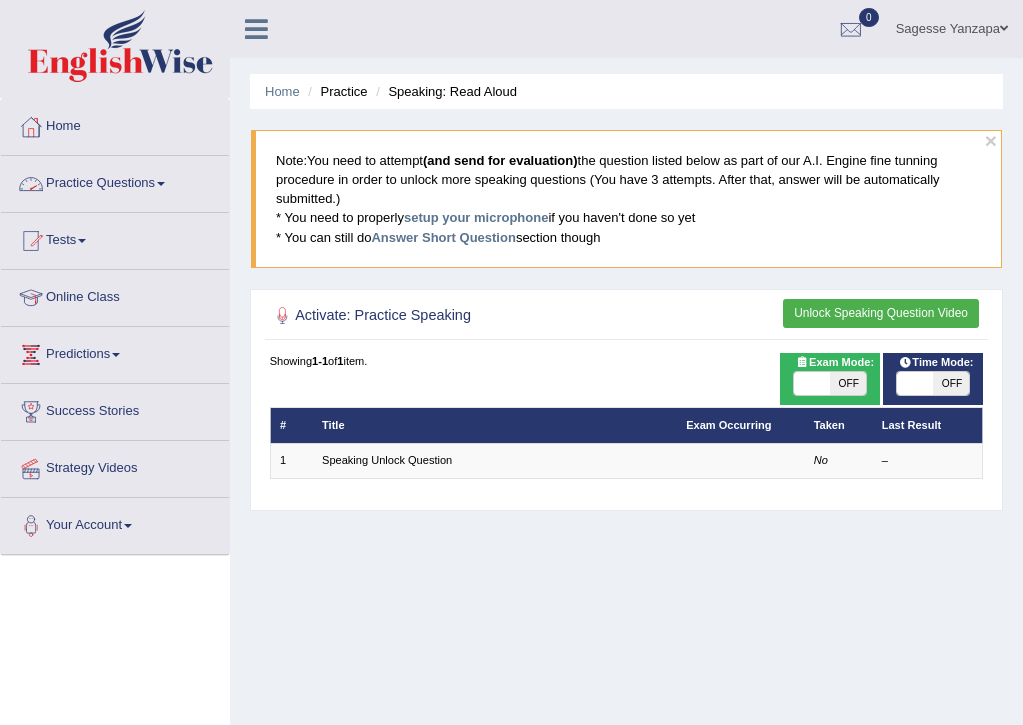 click on "Practice Questions" at bounding box center (115, 181) 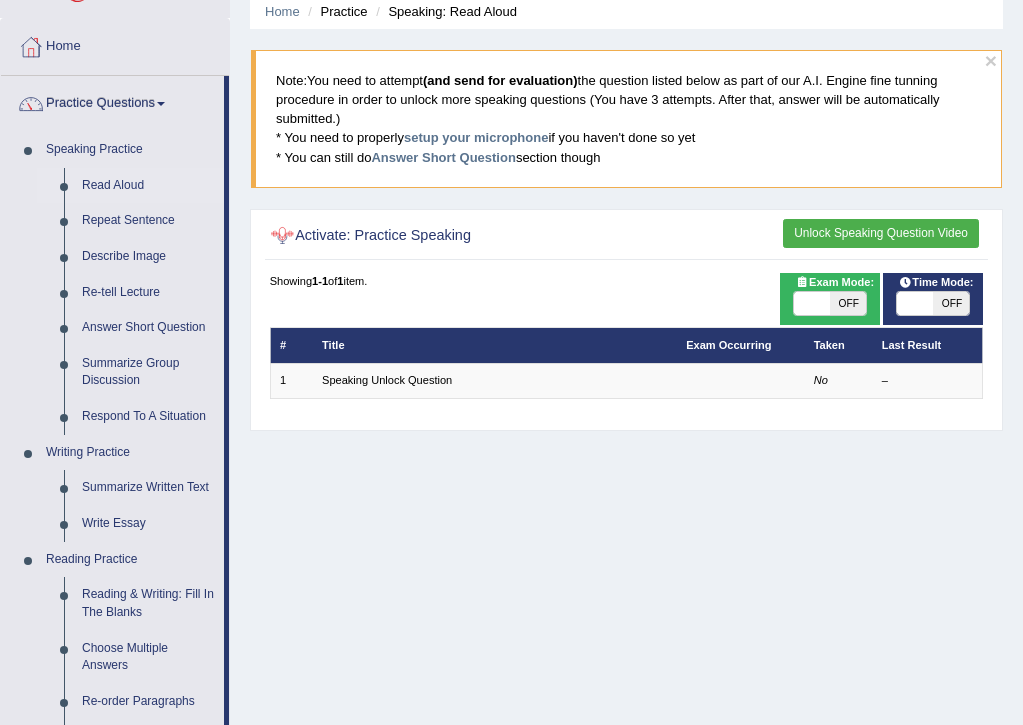 scroll, scrollTop: 80, scrollLeft: 0, axis: vertical 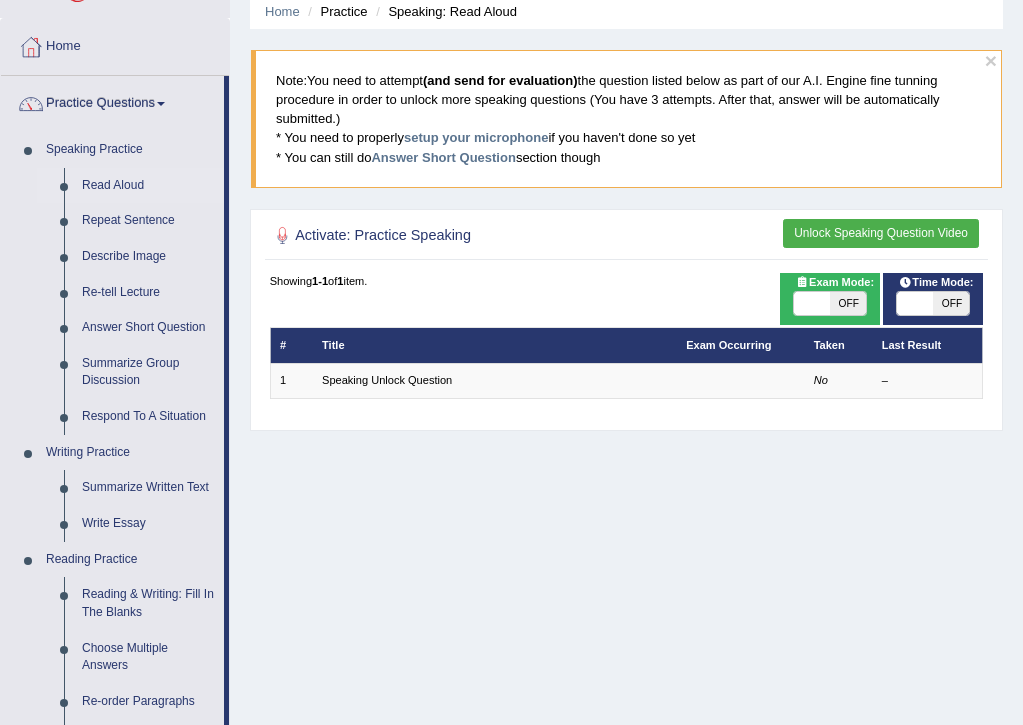 click on "Unlock Speaking Question Video" at bounding box center [881, 233] 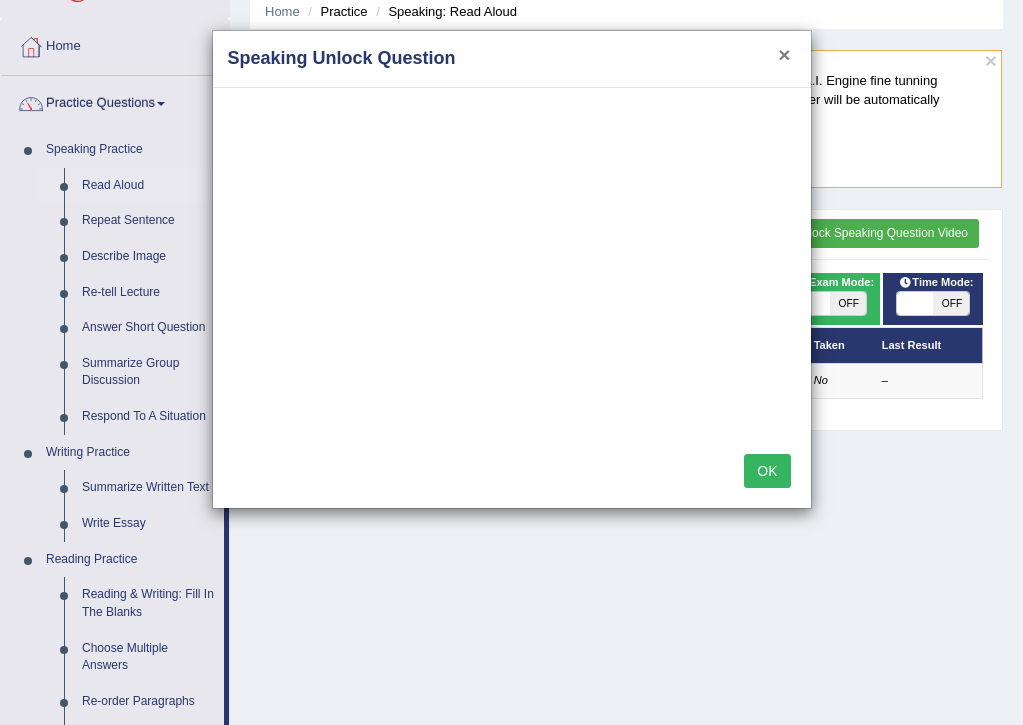 click on "×" at bounding box center [784, 54] 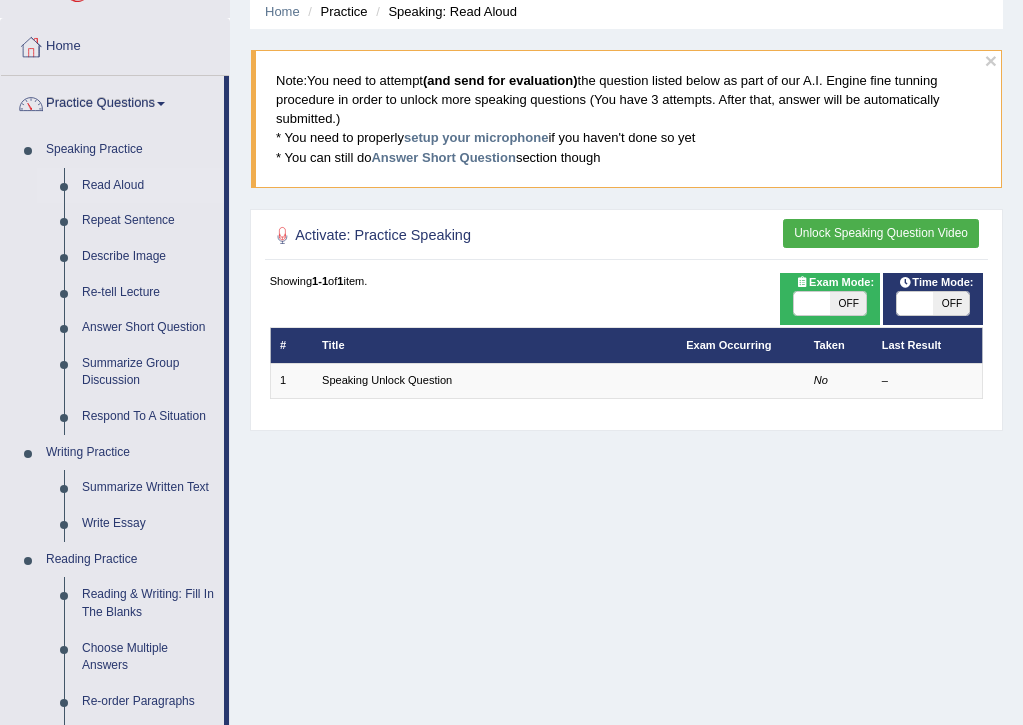 click on "OFF" at bounding box center (848, 304) 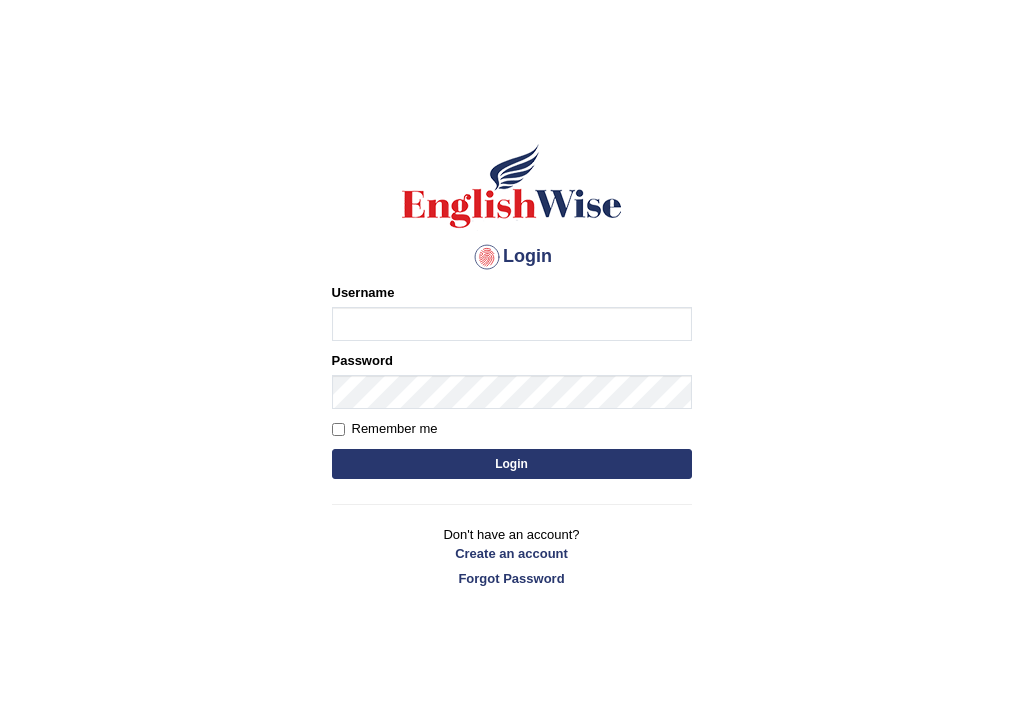 scroll, scrollTop: 0, scrollLeft: 0, axis: both 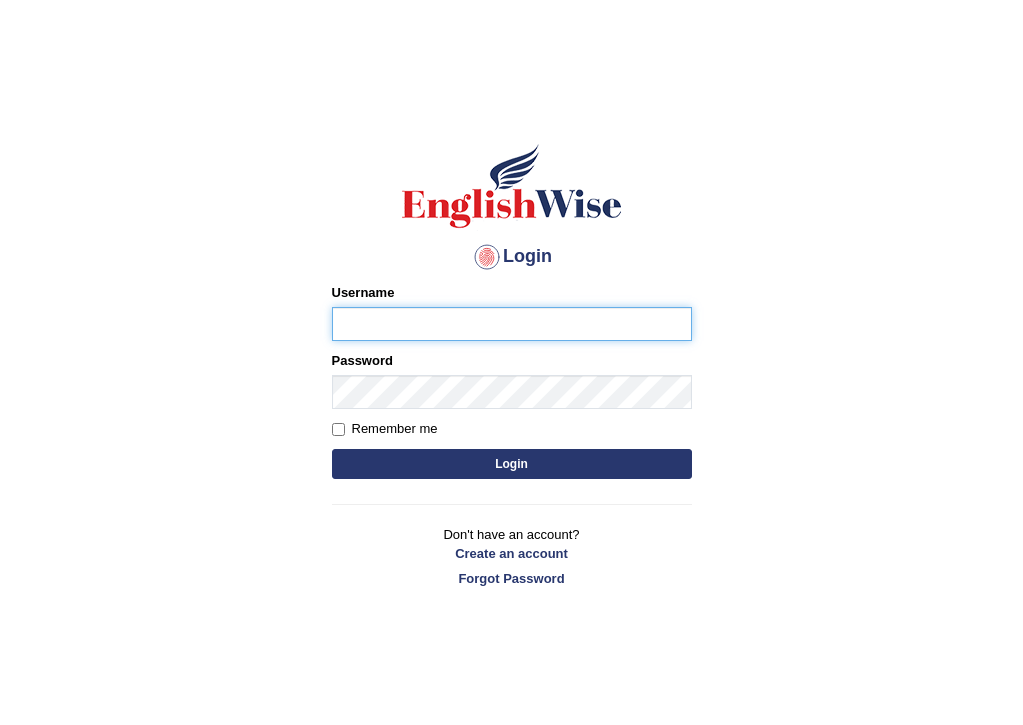 type on "sagesse_parramatta" 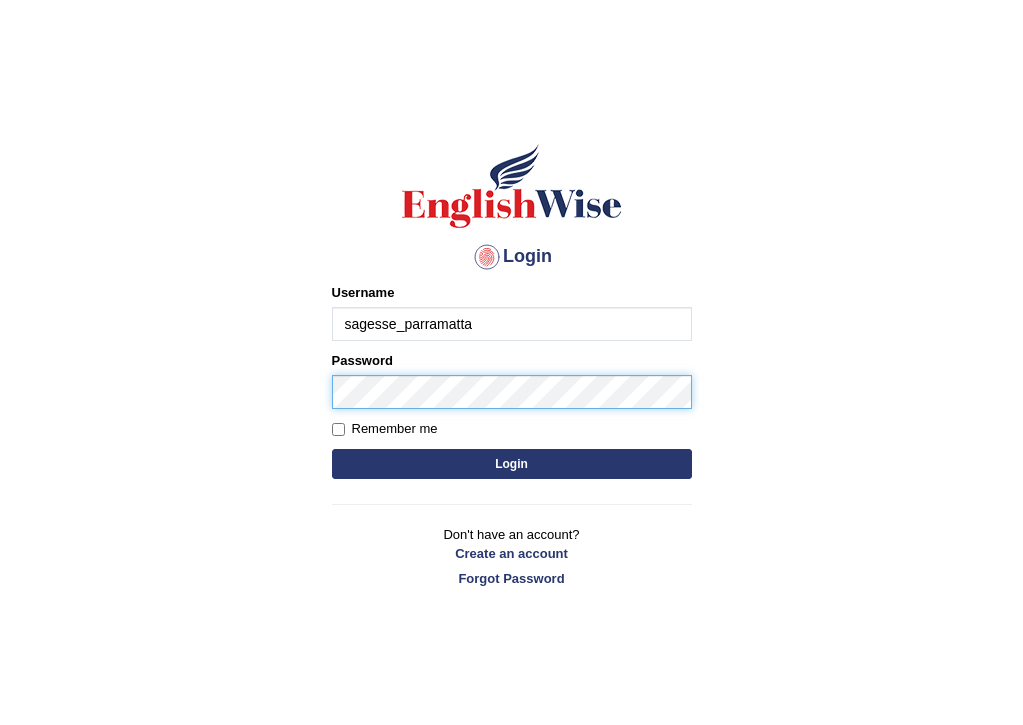 click on "Login" at bounding box center (512, 464) 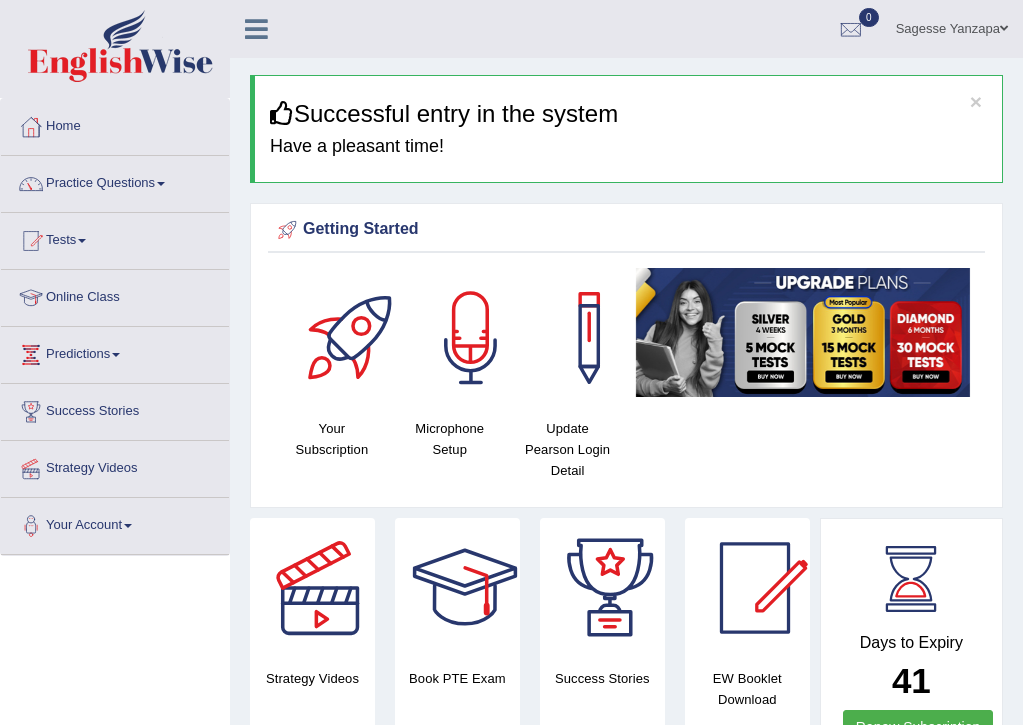 scroll, scrollTop: 0, scrollLeft: 0, axis: both 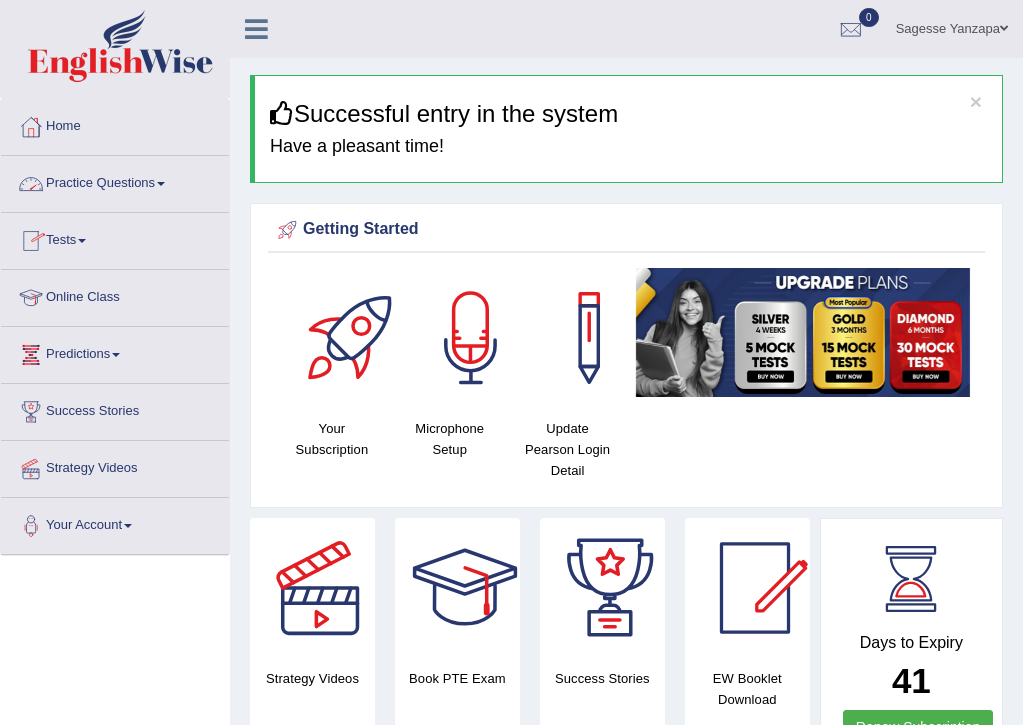 click on "Practice Questions" at bounding box center [115, 181] 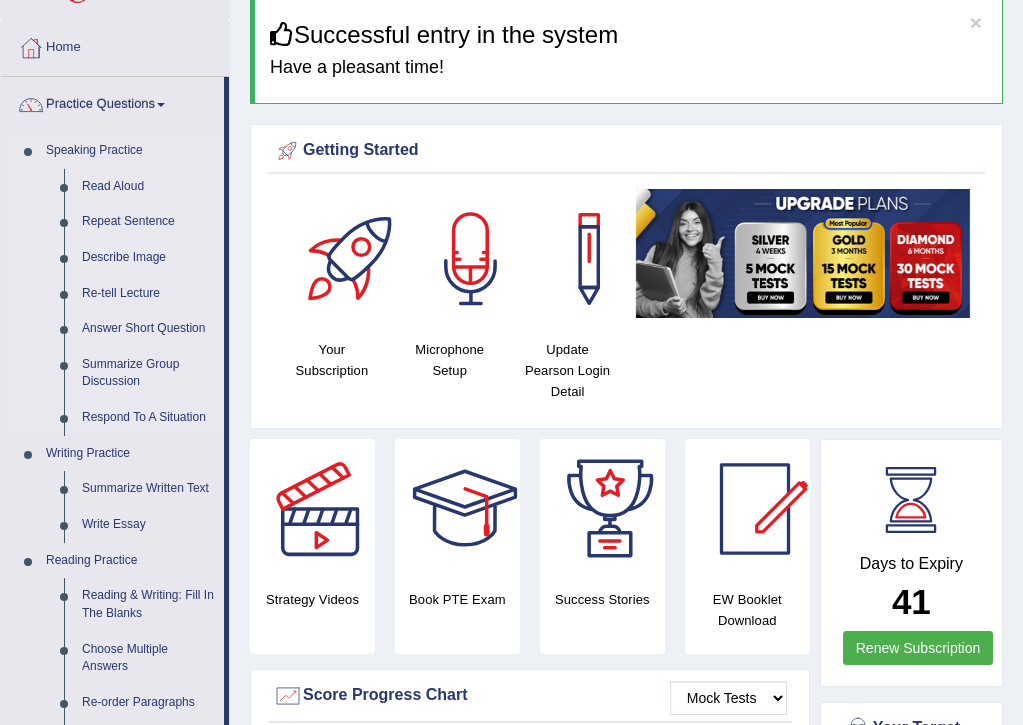 scroll, scrollTop: 53, scrollLeft: 0, axis: vertical 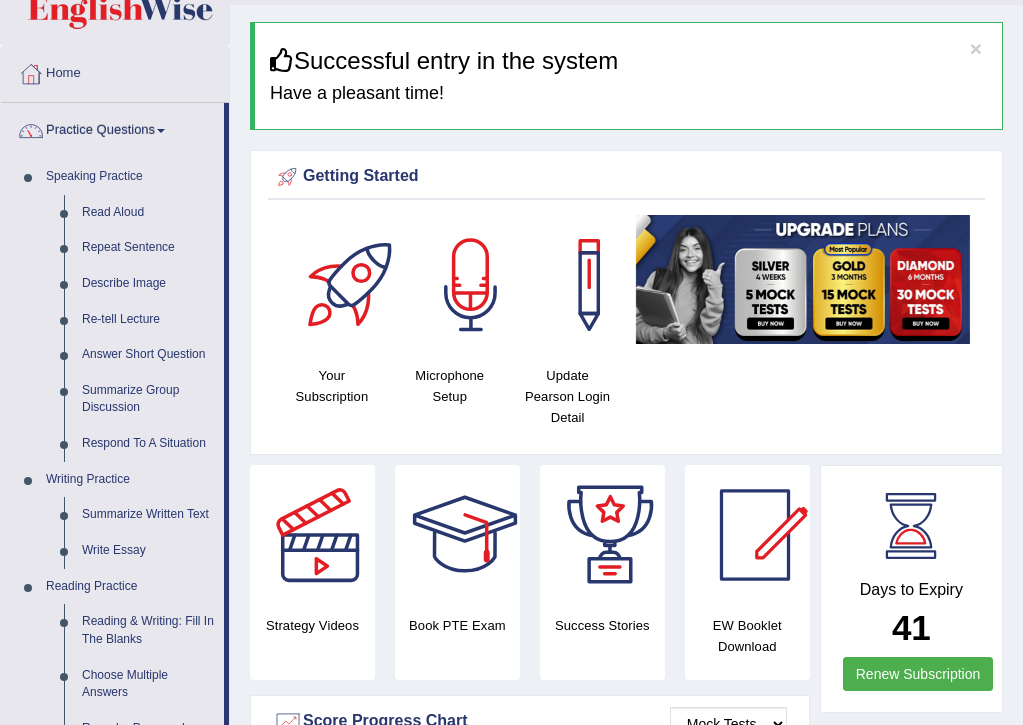 click at bounding box center [353, 285] 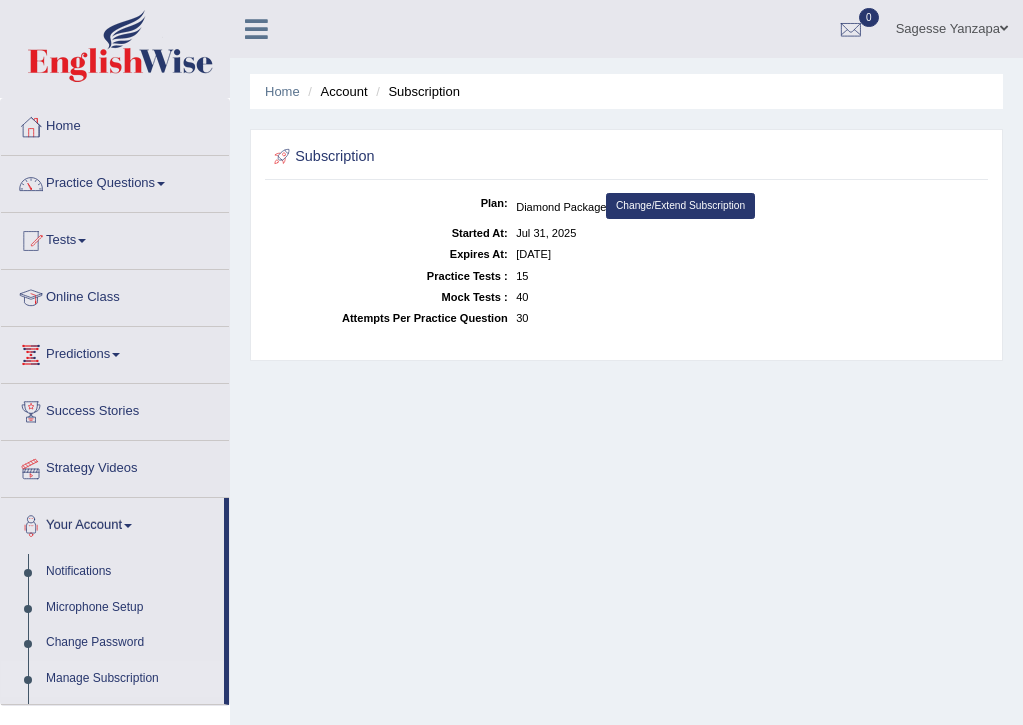 scroll, scrollTop: 0, scrollLeft: 0, axis: both 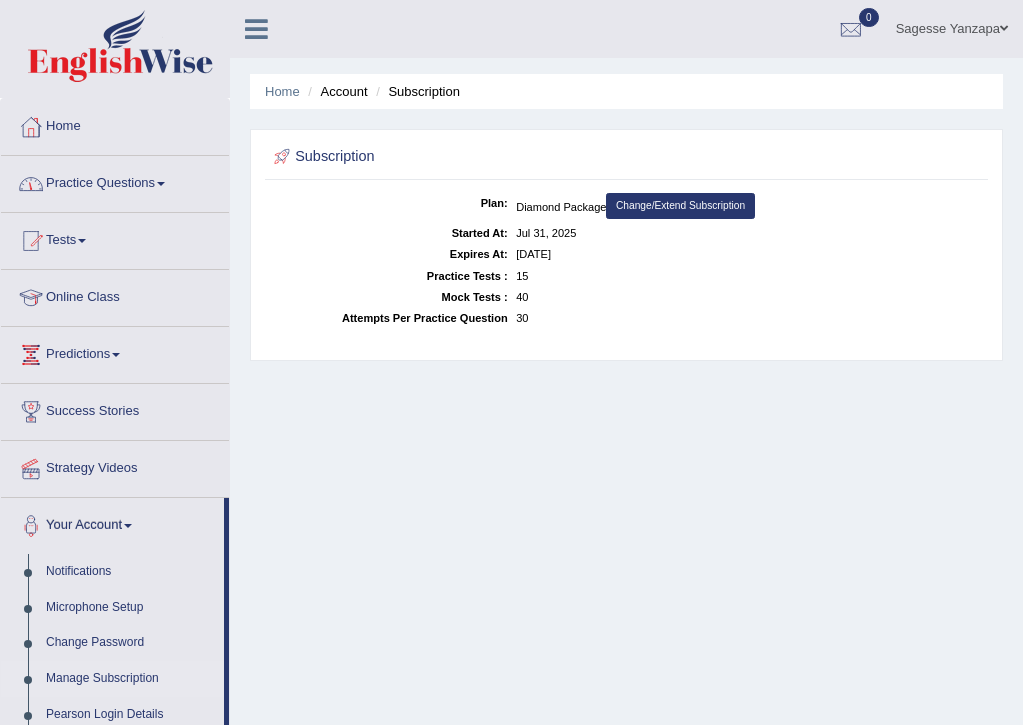 click on "Practice Questions" at bounding box center [115, 181] 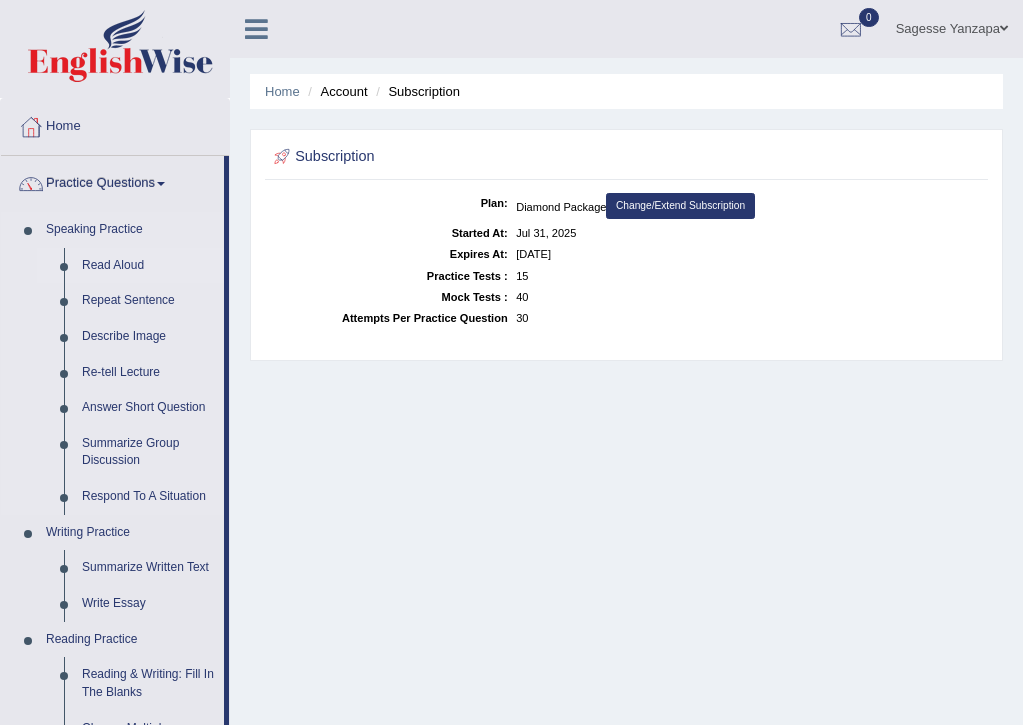 click on "Read Aloud" at bounding box center [148, 266] 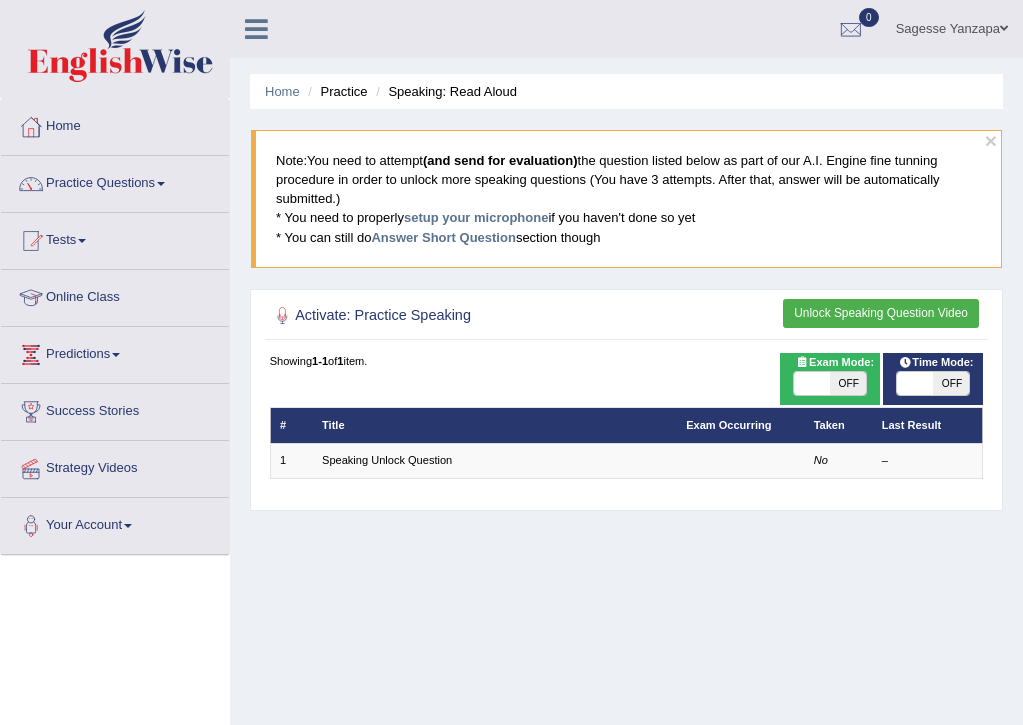 scroll, scrollTop: 0, scrollLeft: 0, axis: both 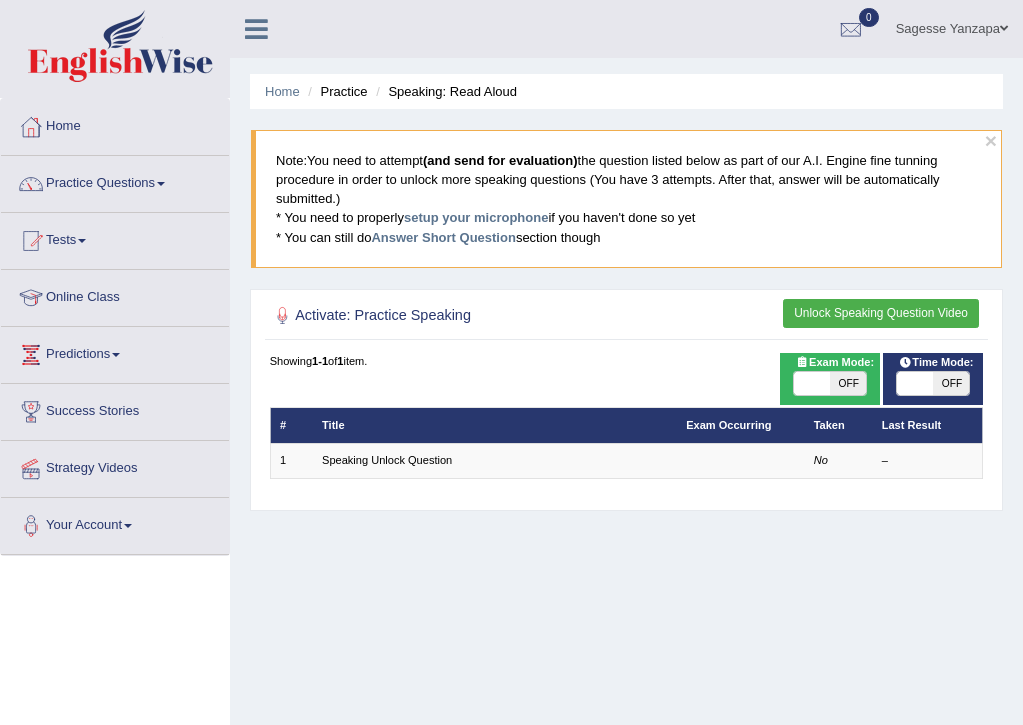click on "Unlock Speaking Question Video" at bounding box center [881, 313] 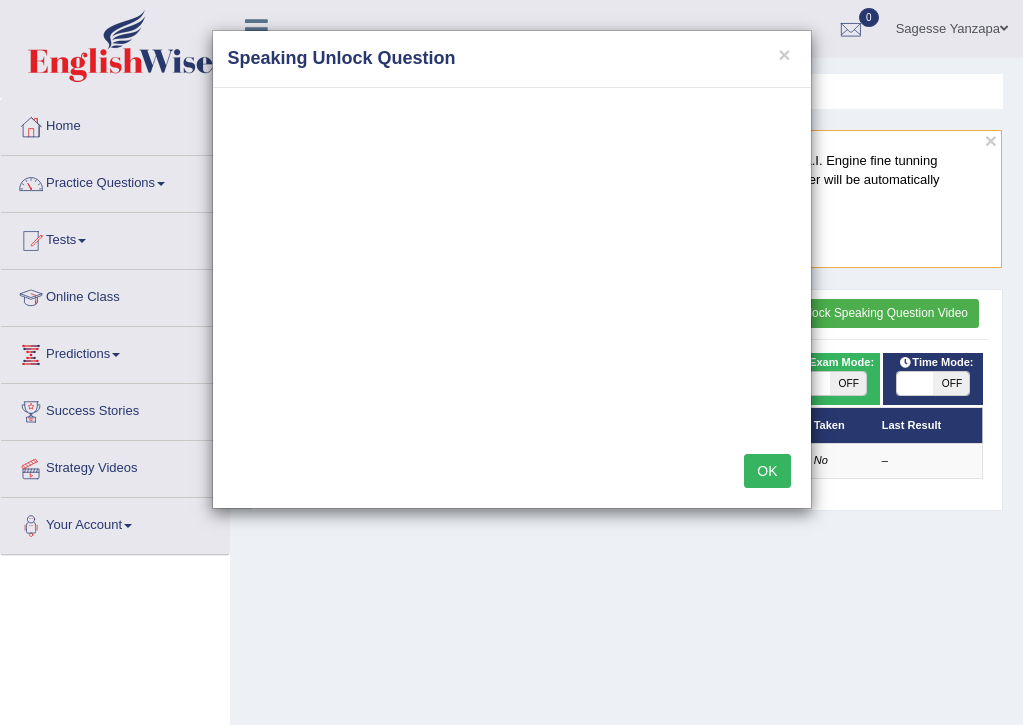 click on "OK" at bounding box center (767, 471) 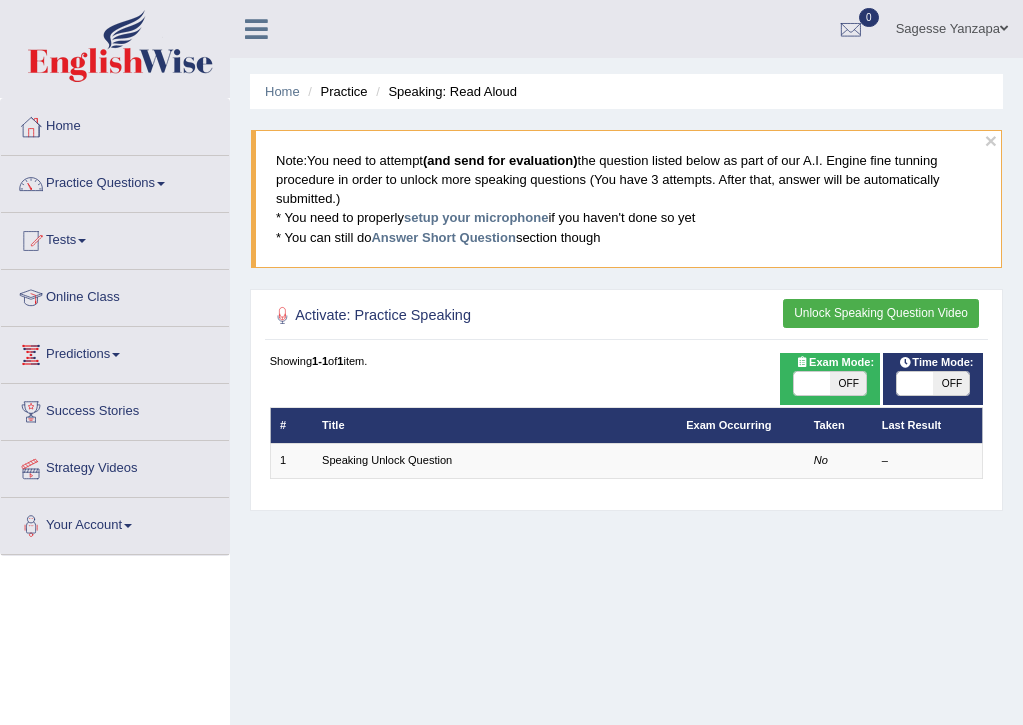 click on "Unlock Speaking Question Video" at bounding box center [881, 313] 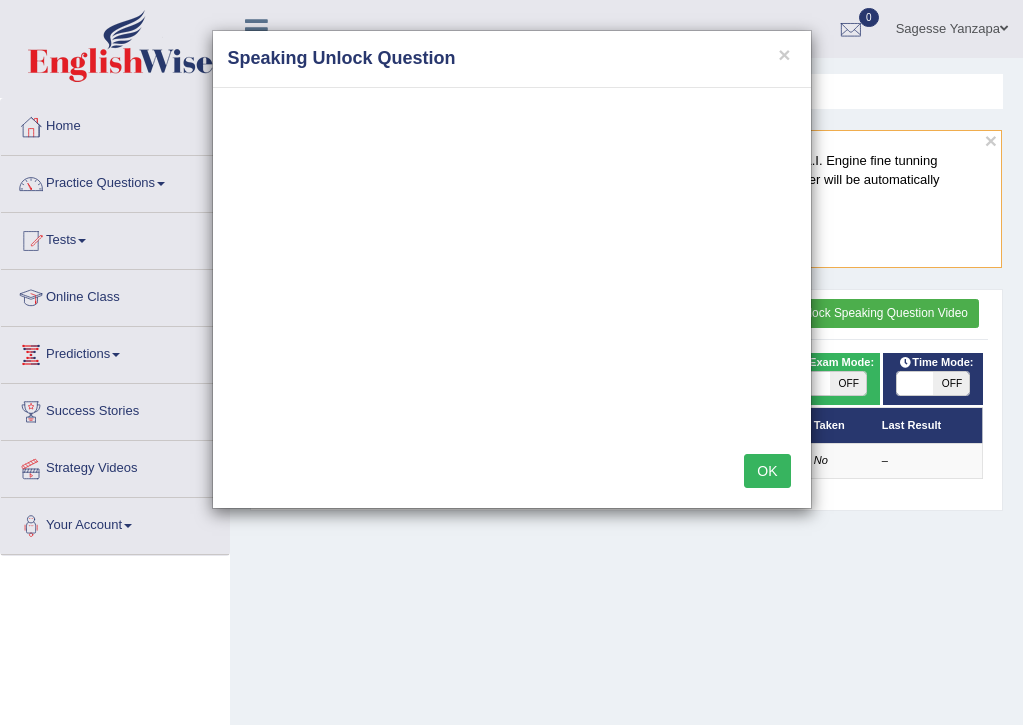 click on "OK" at bounding box center (767, 471) 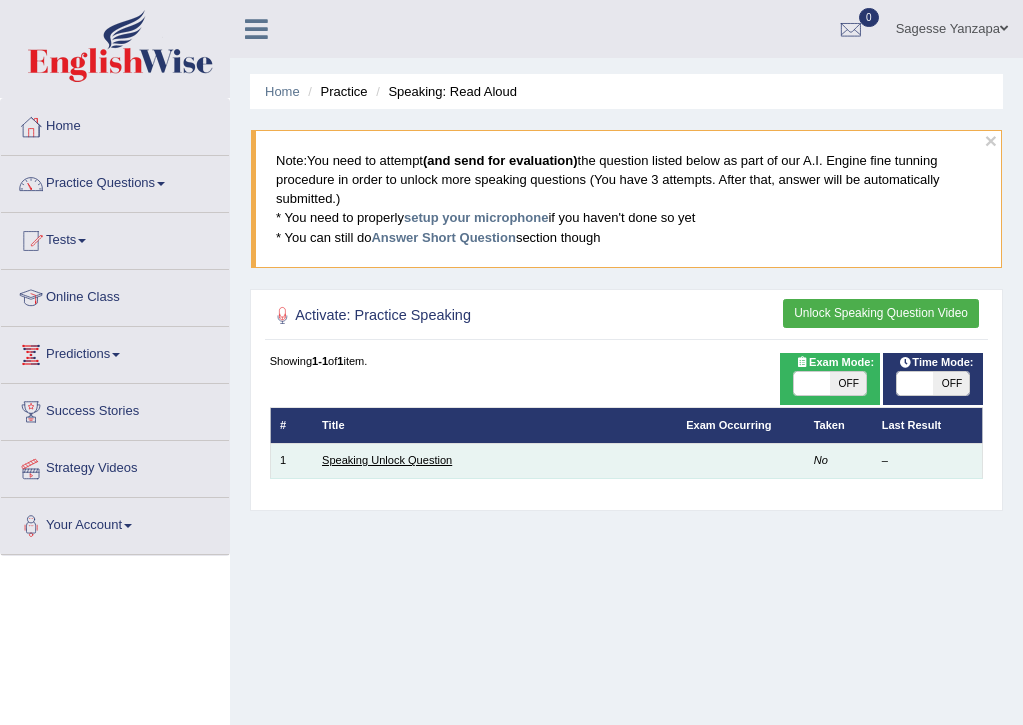 click on "Speaking Unlock Question" at bounding box center [387, 460] 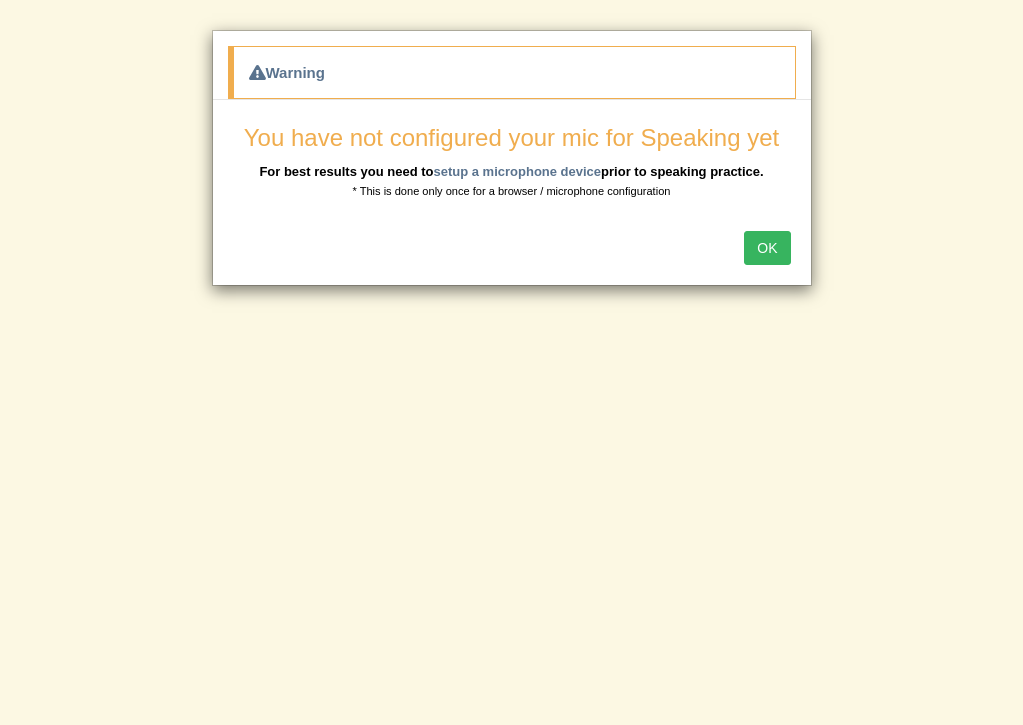 scroll, scrollTop: 0, scrollLeft: 0, axis: both 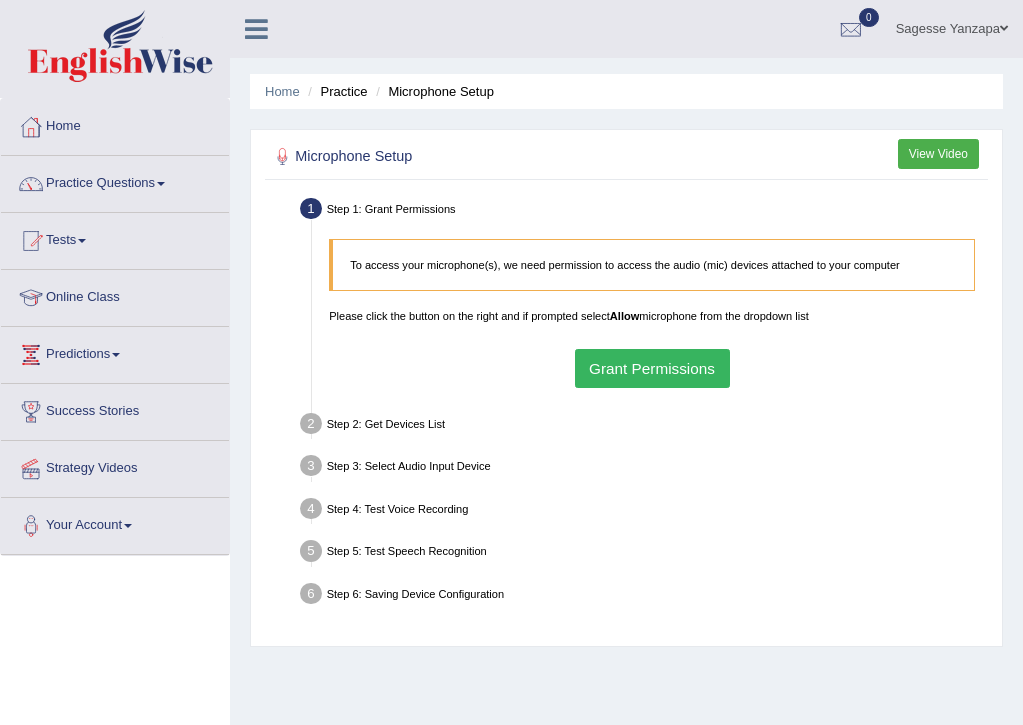 click on "Grant Permissions" at bounding box center [652, 368] 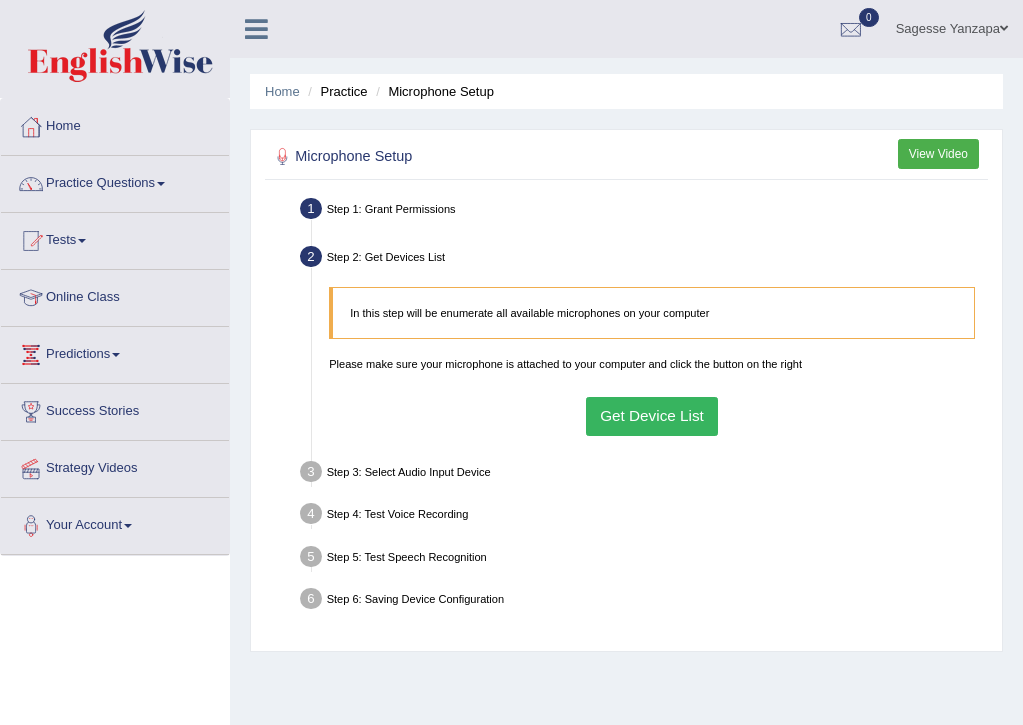 click on "Get Device List" at bounding box center (652, 416) 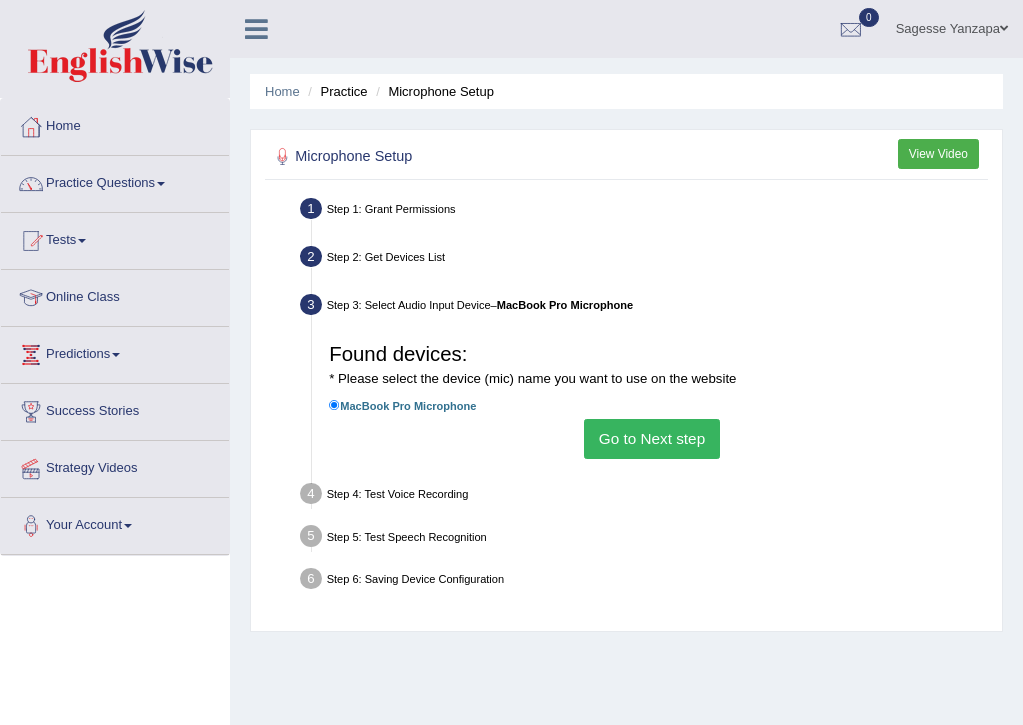 click on "Go to Next step" at bounding box center [651, 438] 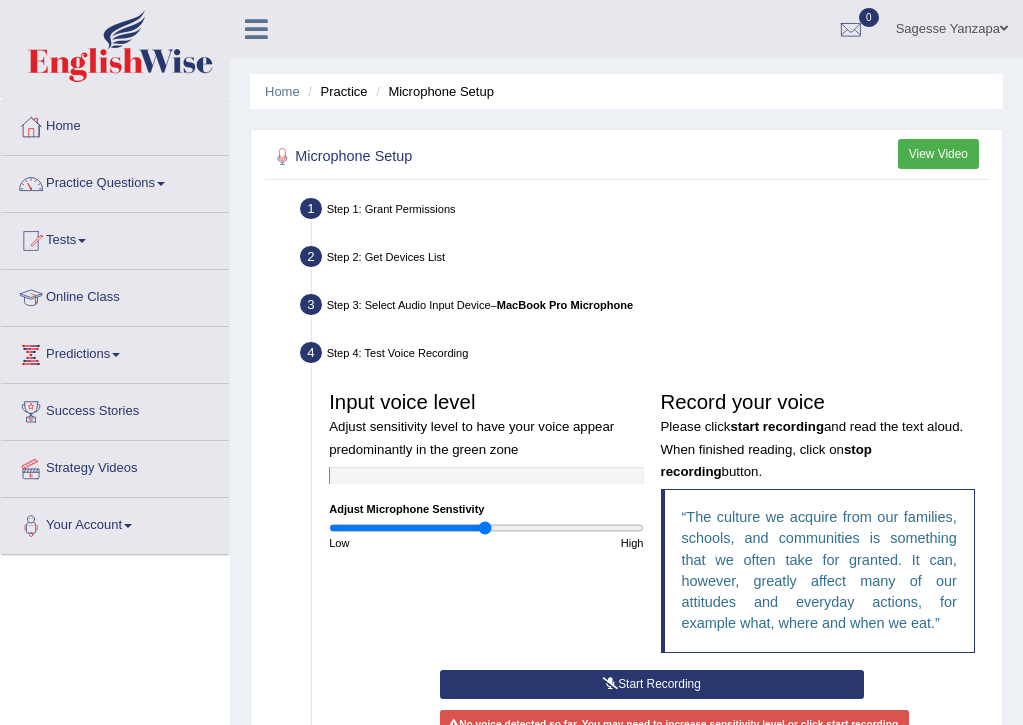 scroll, scrollTop: 0, scrollLeft: 0, axis: both 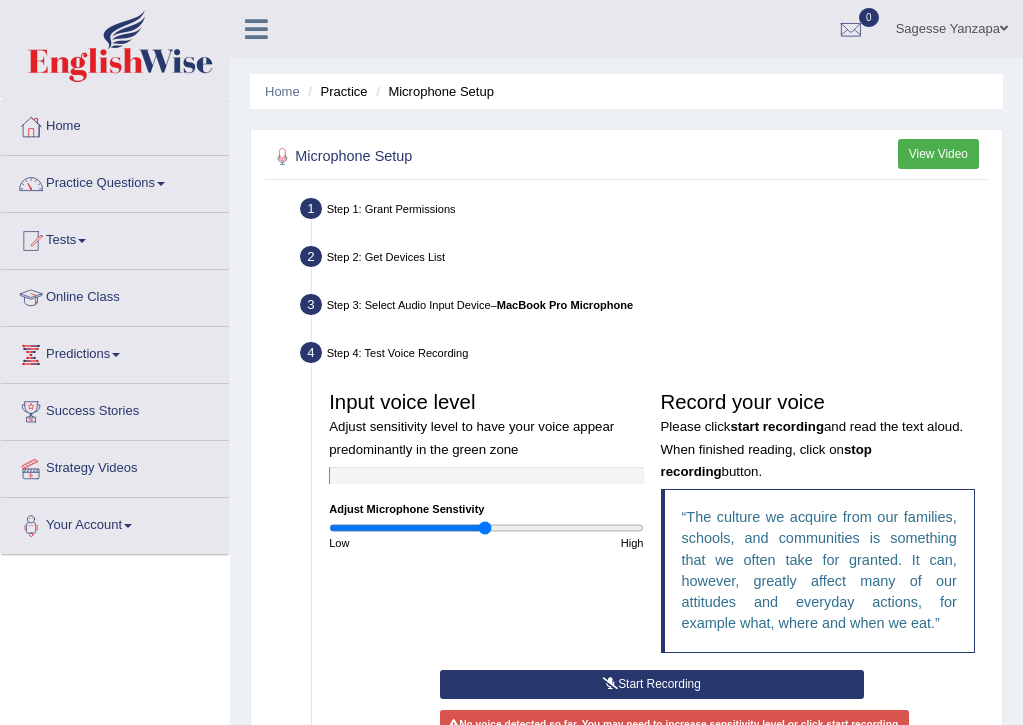 click on "View Video" at bounding box center (938, 153) 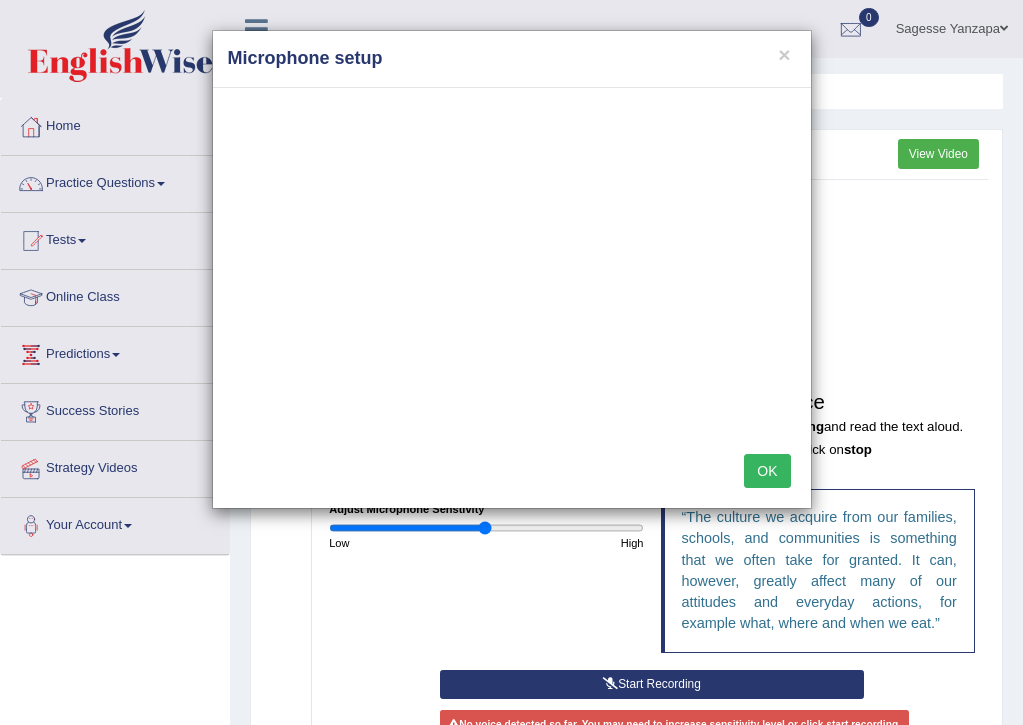 click on "OK" at bounding box center [767, 471] 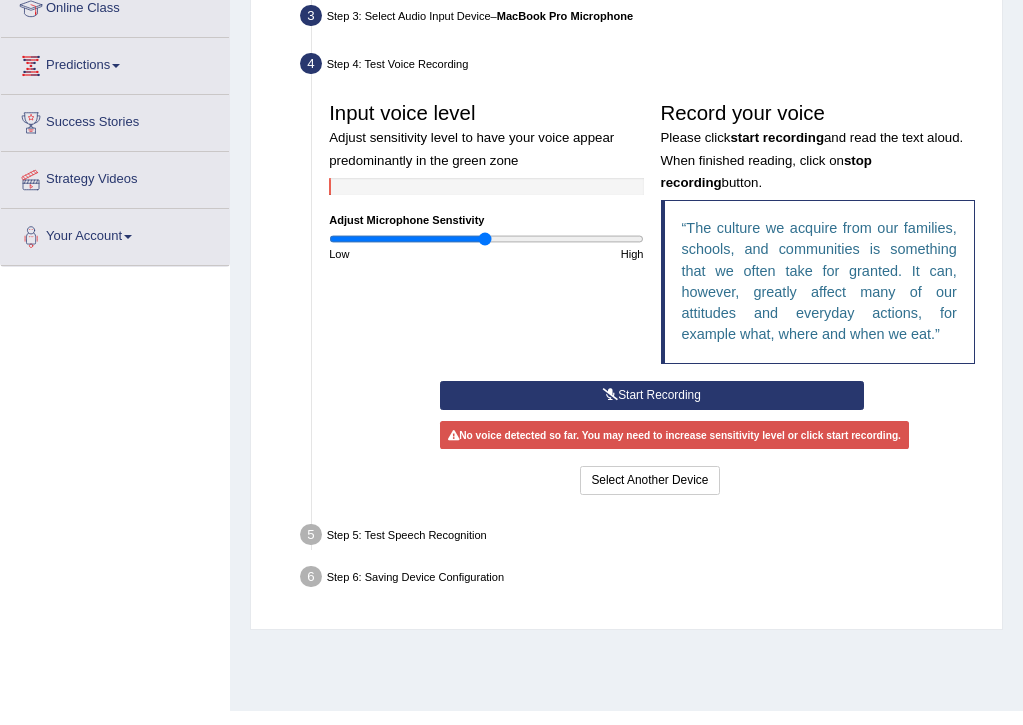 scroll, scrollTop: 292, scrollLeft: 0, axis: vertical 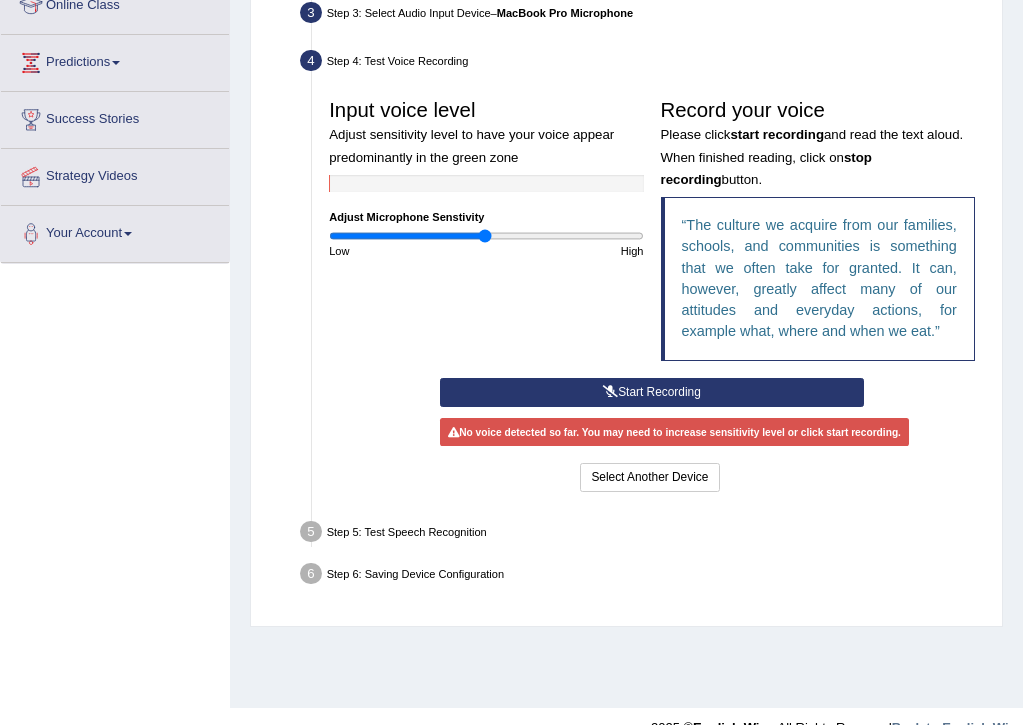 click on "Start Recording" at bounding box center (652, 392) 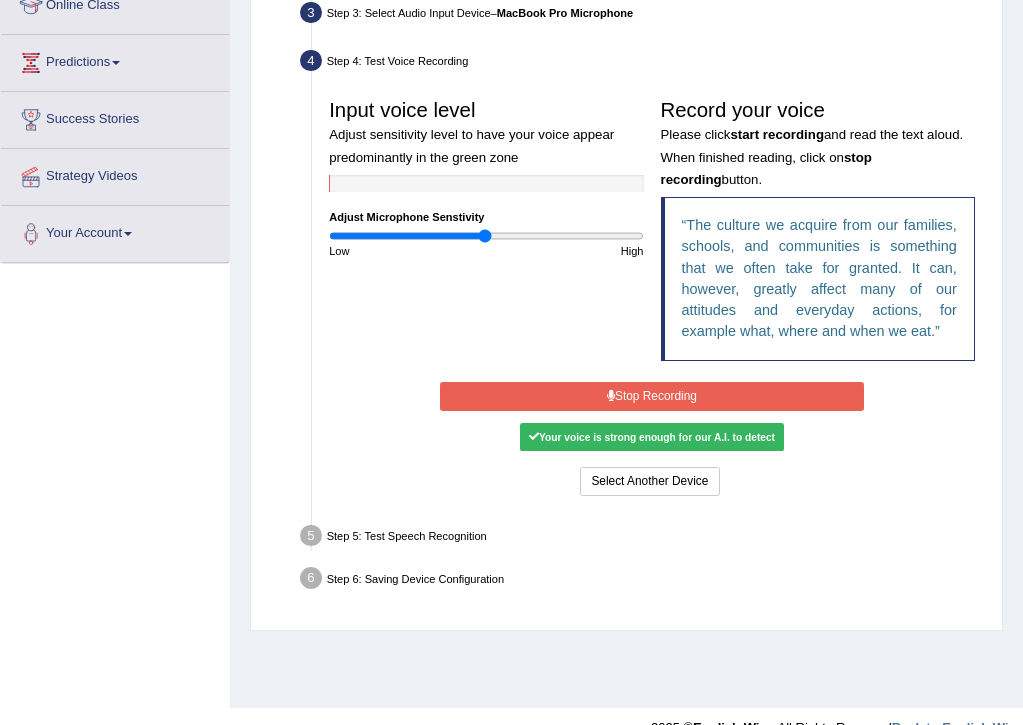 click on "Stop Recording" at bounding box center [652, 396] 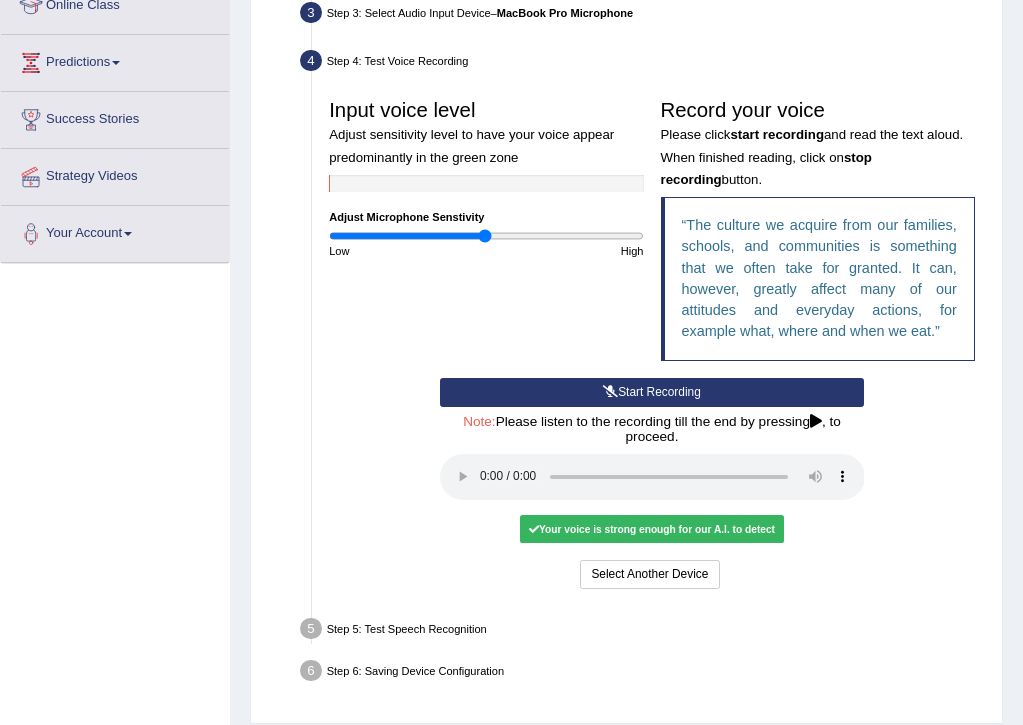 click at bounding box center (652, 477) 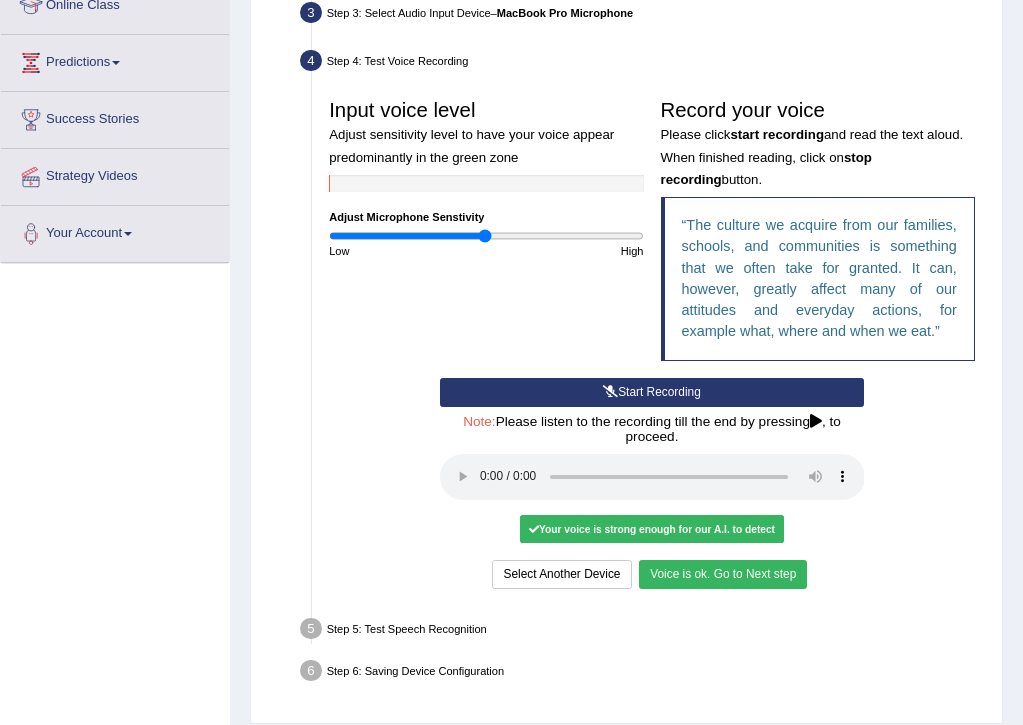 click on "Voice is ok. Go to Next step" at bounding box center [723, 574] 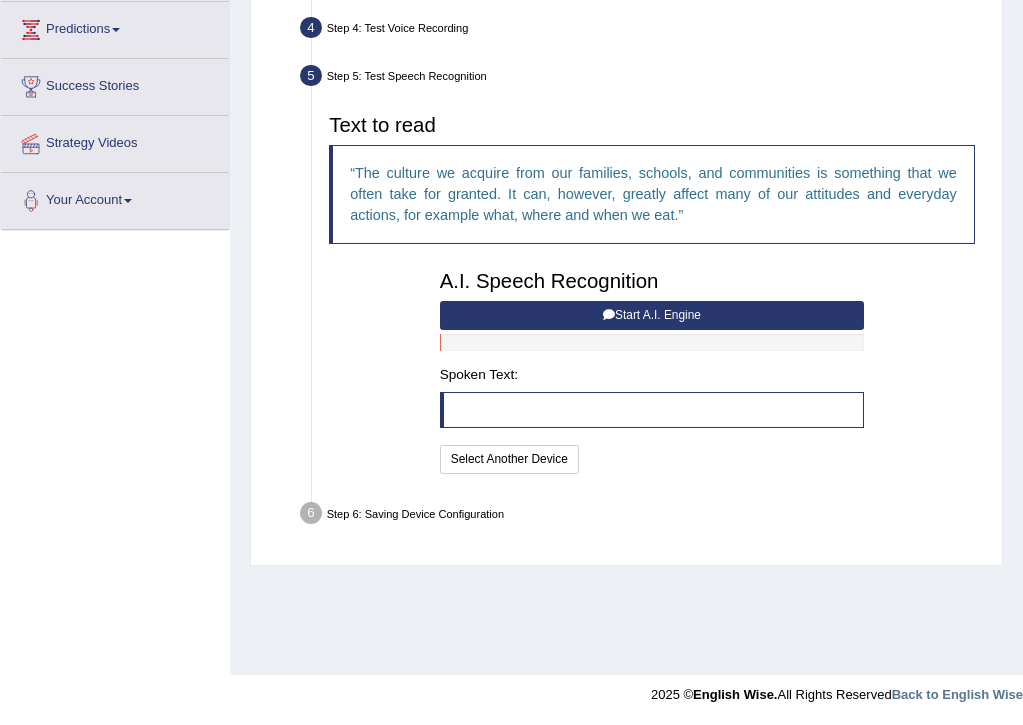 scroll, scrollTop: 325, scrollLeft: 0, axis: vertical 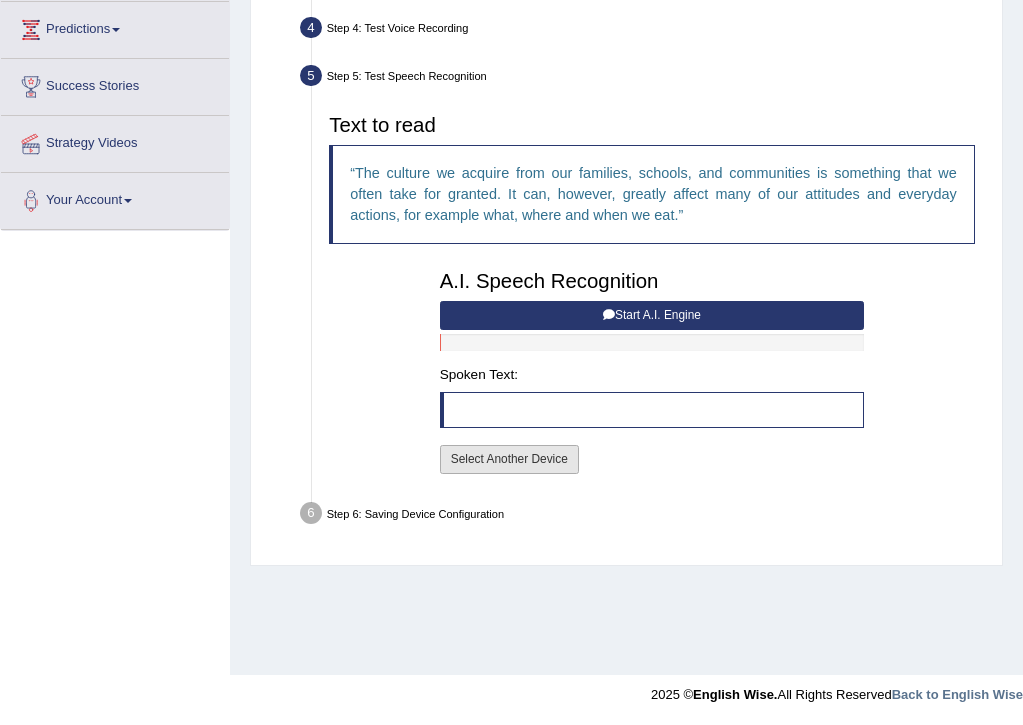 click on "Select Another Device" at bounding box center (509, 459) 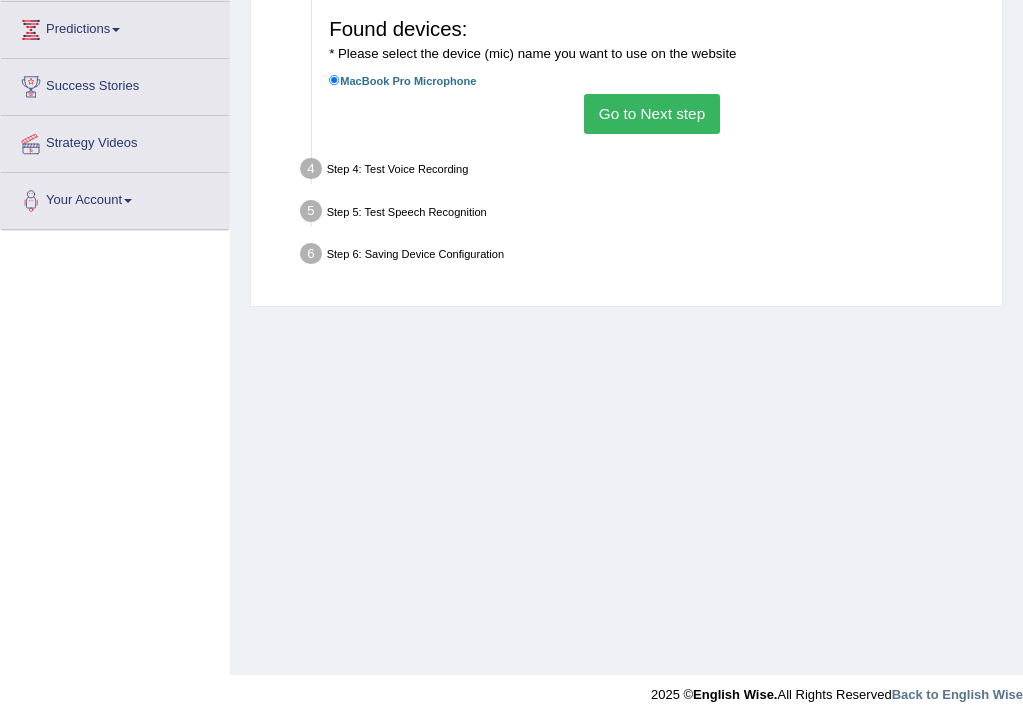 click on "Go to Next step" at bounding box center [651, 113] 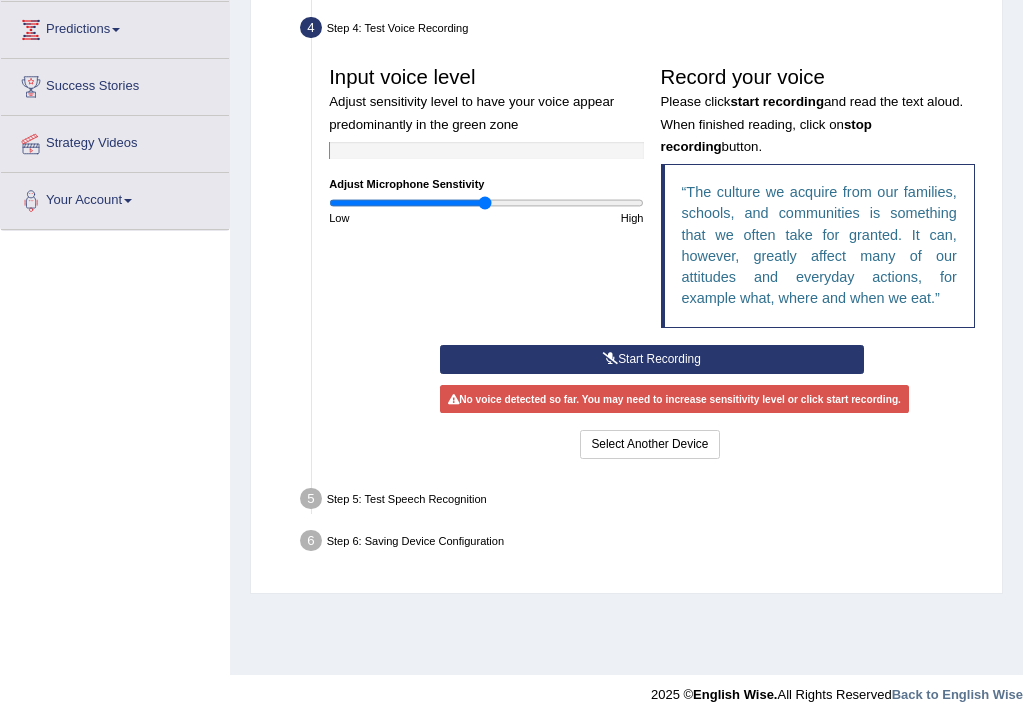 click at bounding box center [610, 359] 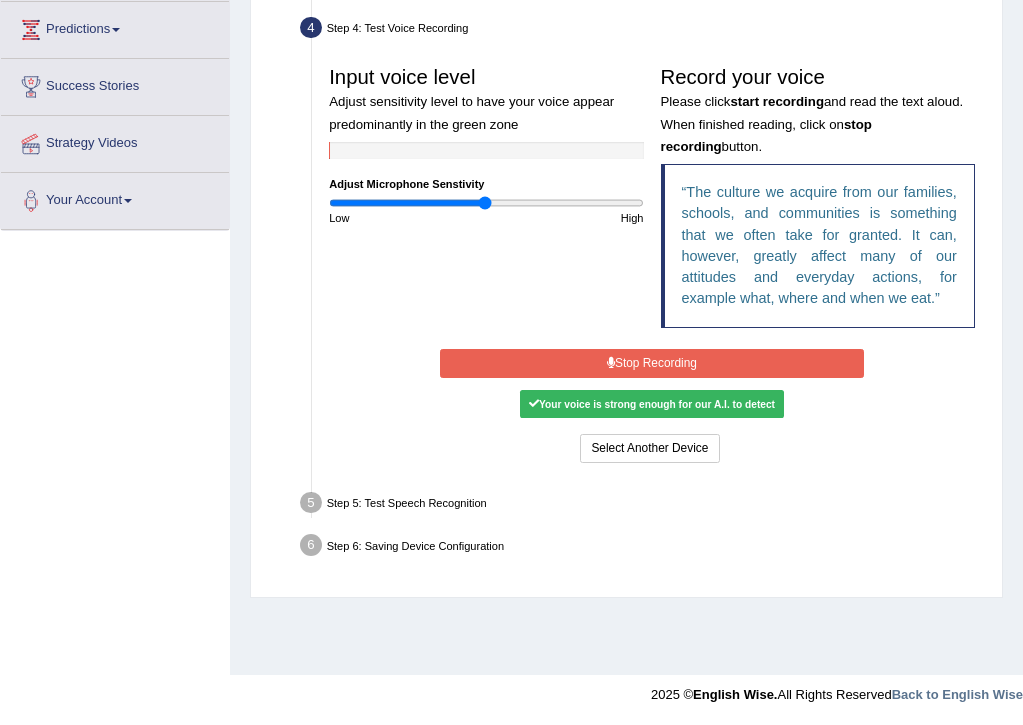 click at bounding box center [611, 363] 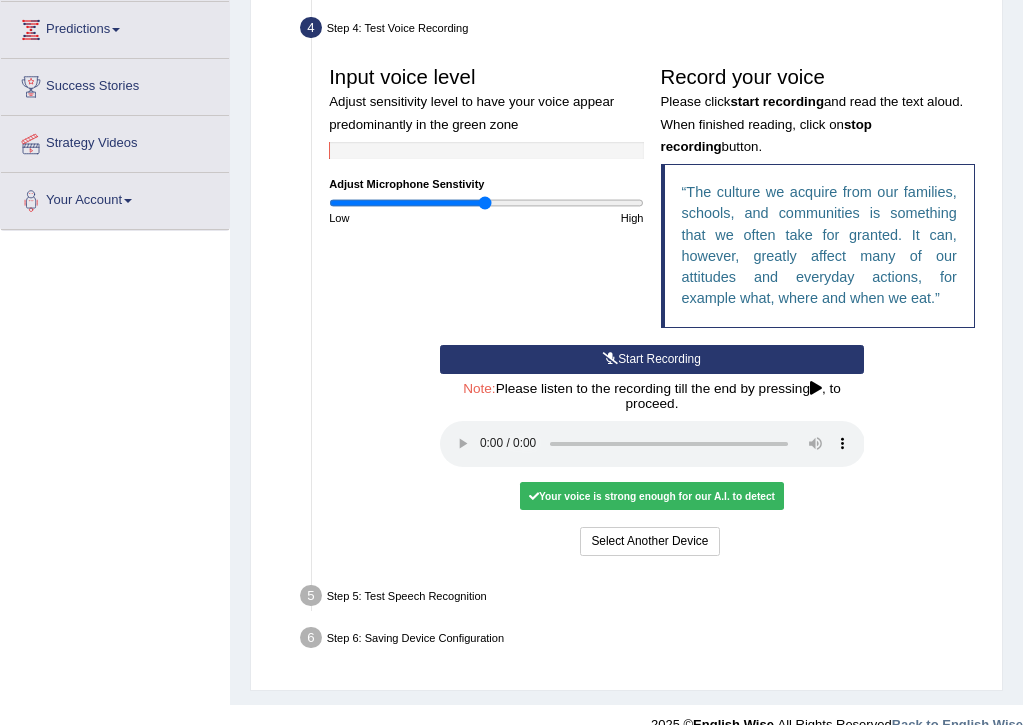 click at bounding box center (652, 444) 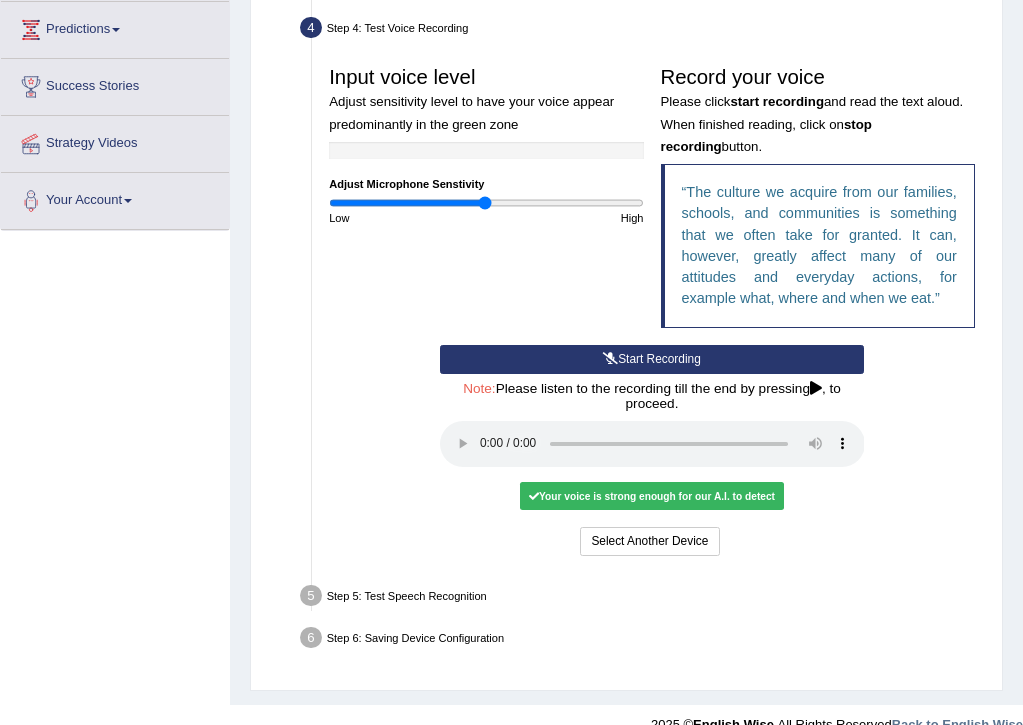 click on "Start Recording" at bounding box center [652, 359] 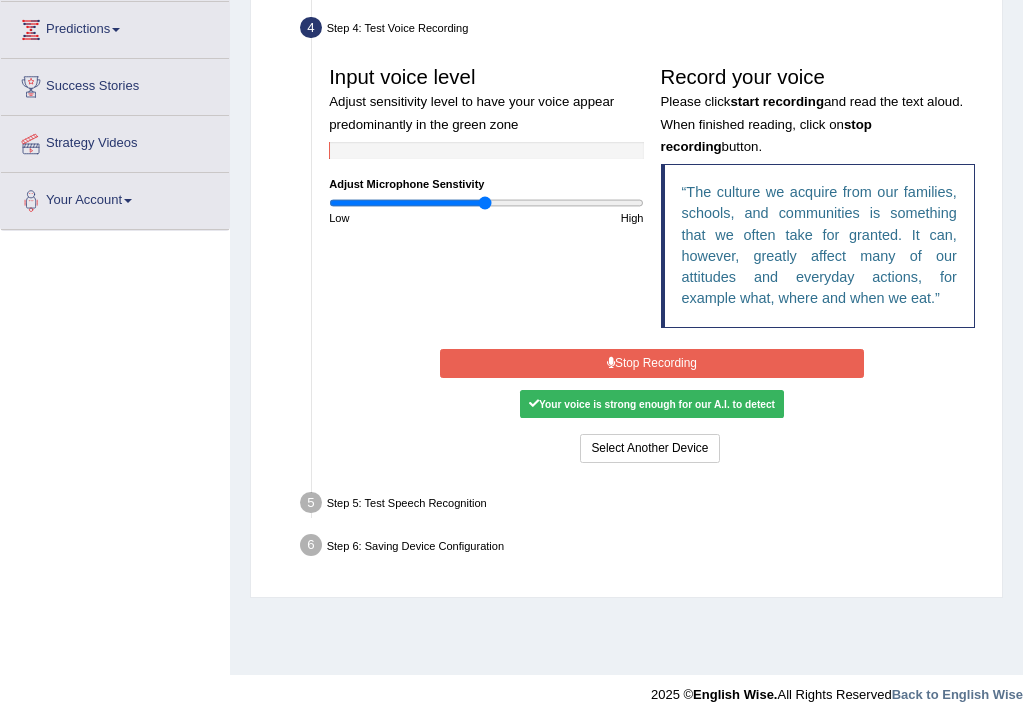 click on "Stop Recording" at bounding box center (652, 363) 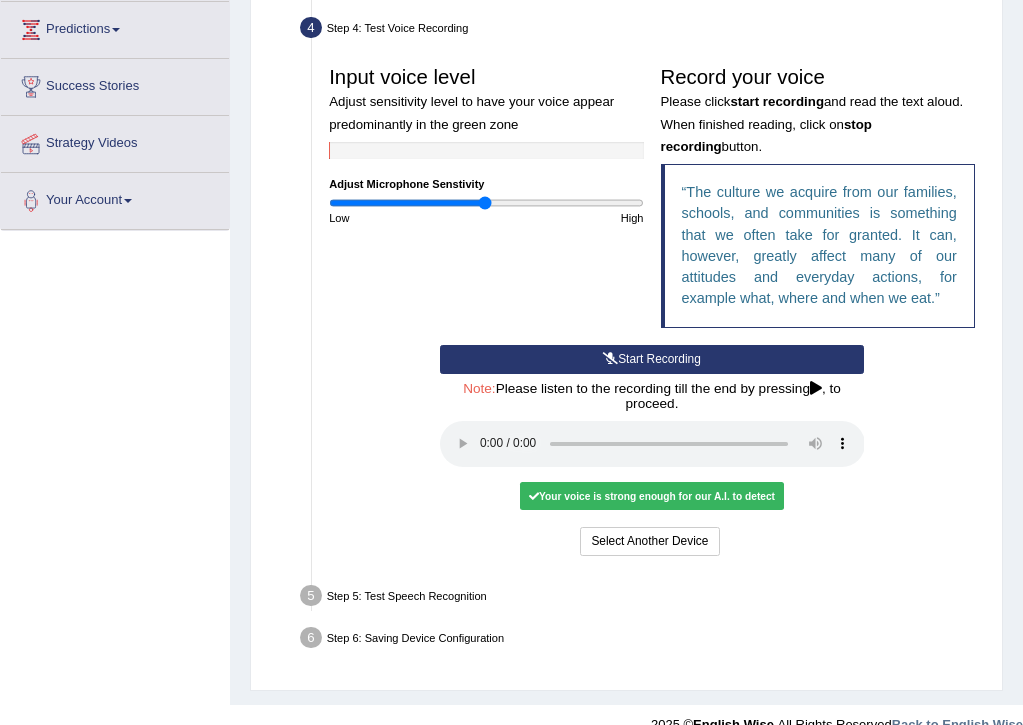 click at bounding box center (652, 444) 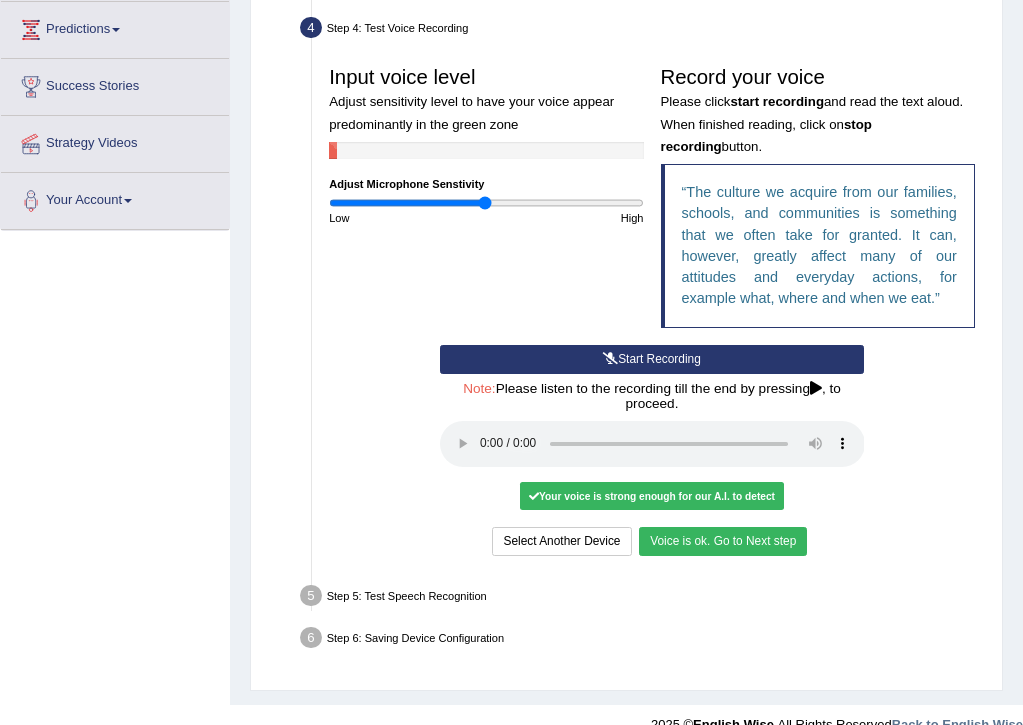 click on "Voice is ok. Go to Next step" at bounding box center [723, 541] 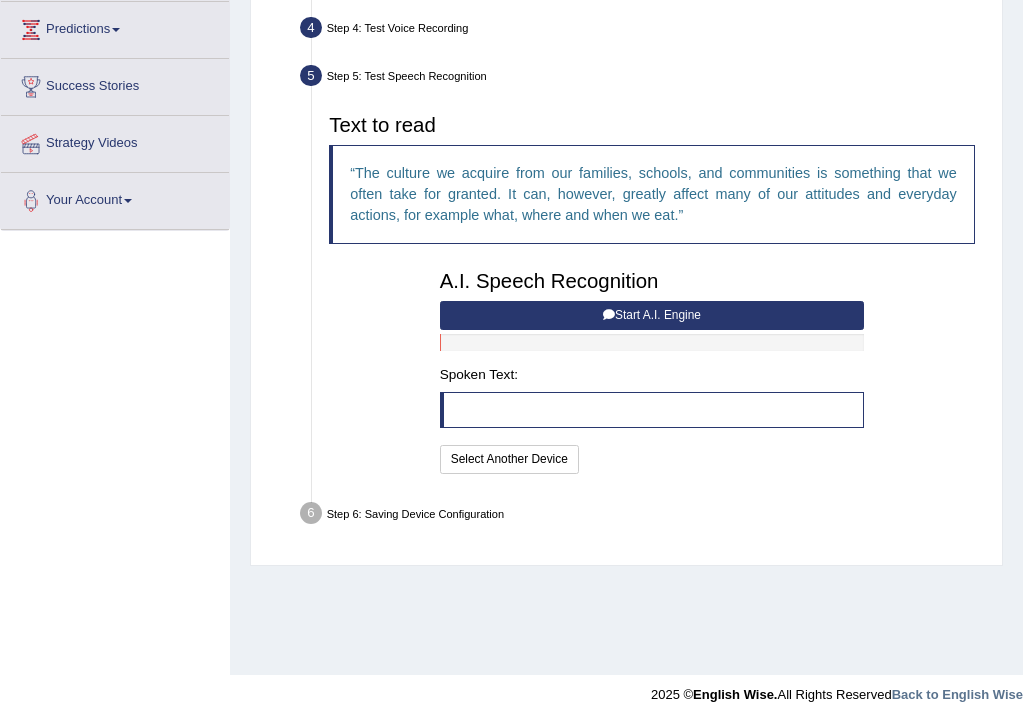 scroll, scrollTop: 325, scrollLeft: 0, axis: vertical 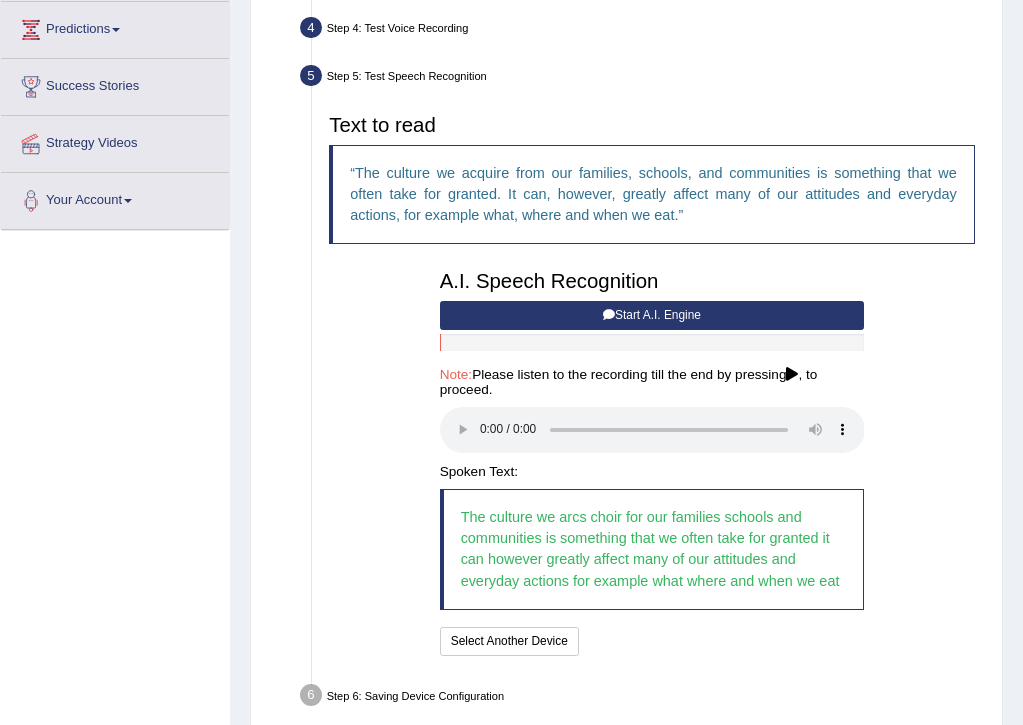 click at bounding box center (652, 430) 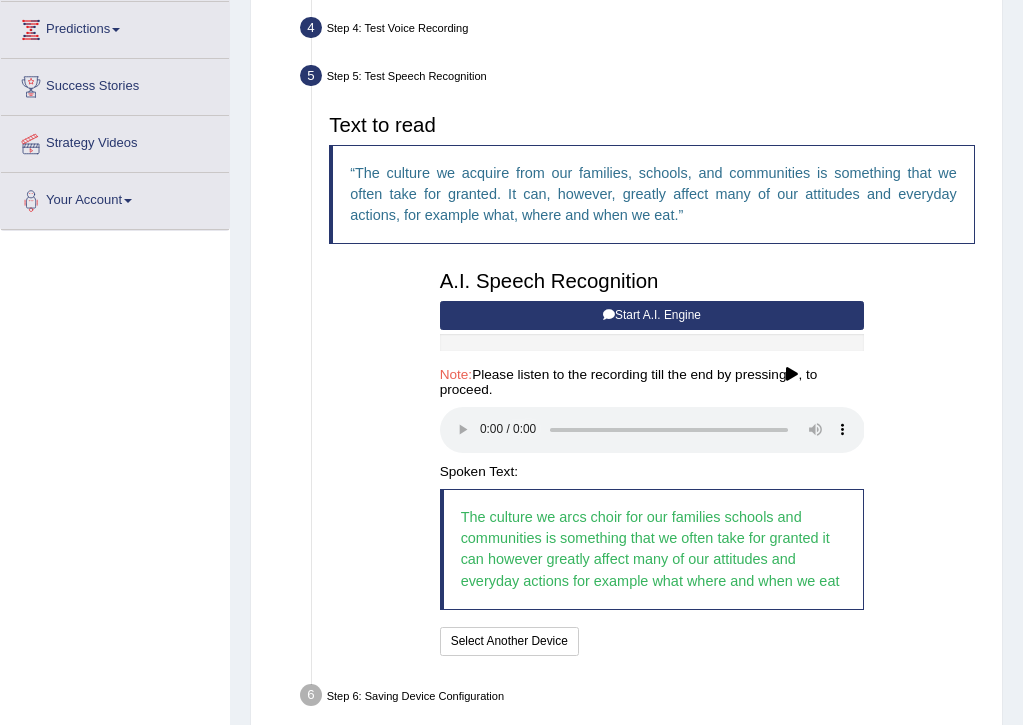 click on "Start A.I. Engine" at bounding box center (652, 315) 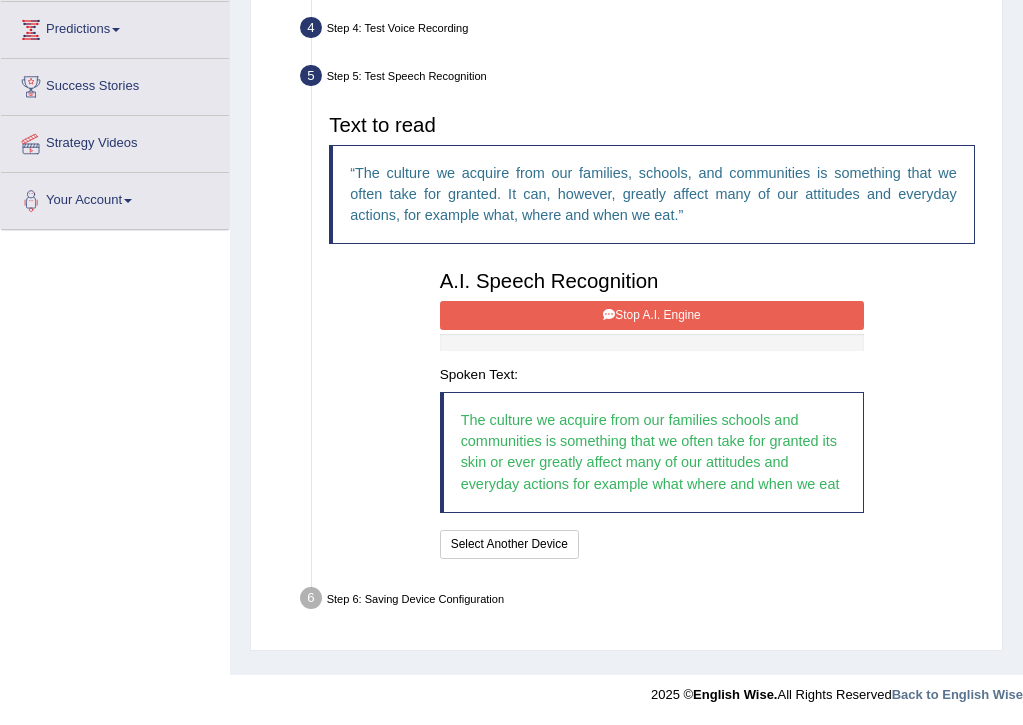 click on "Stop A.I. Engine" at bounding box center (652, 315) 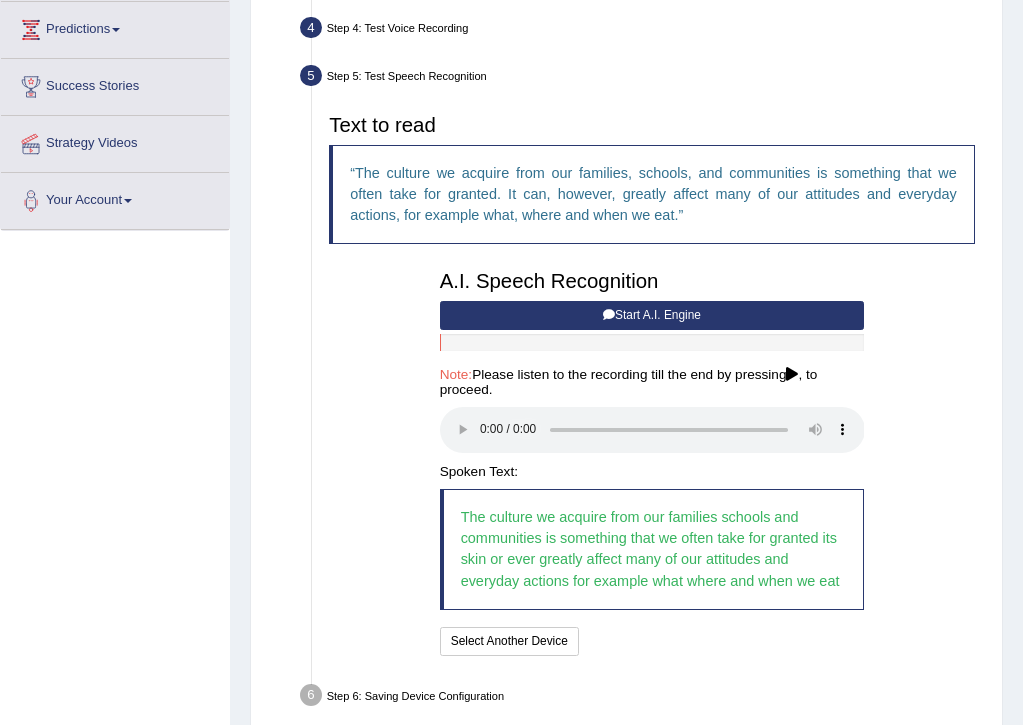 click at bounding box center (652, 430) 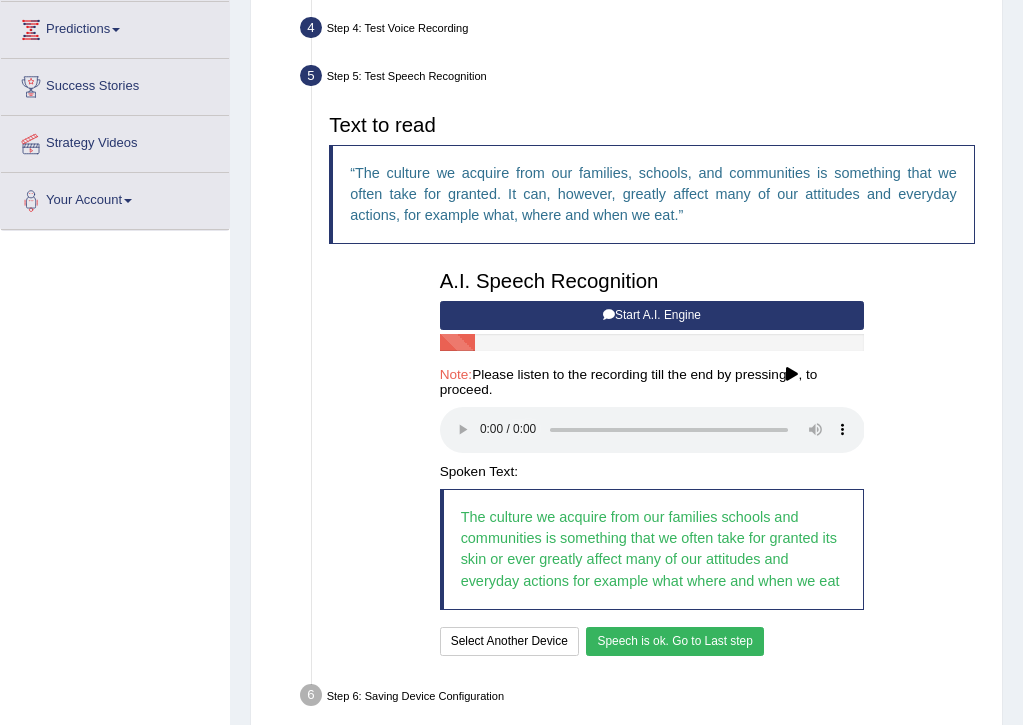 click on "Speech is ok. Go to Last step" at bounding box center [675, 641] 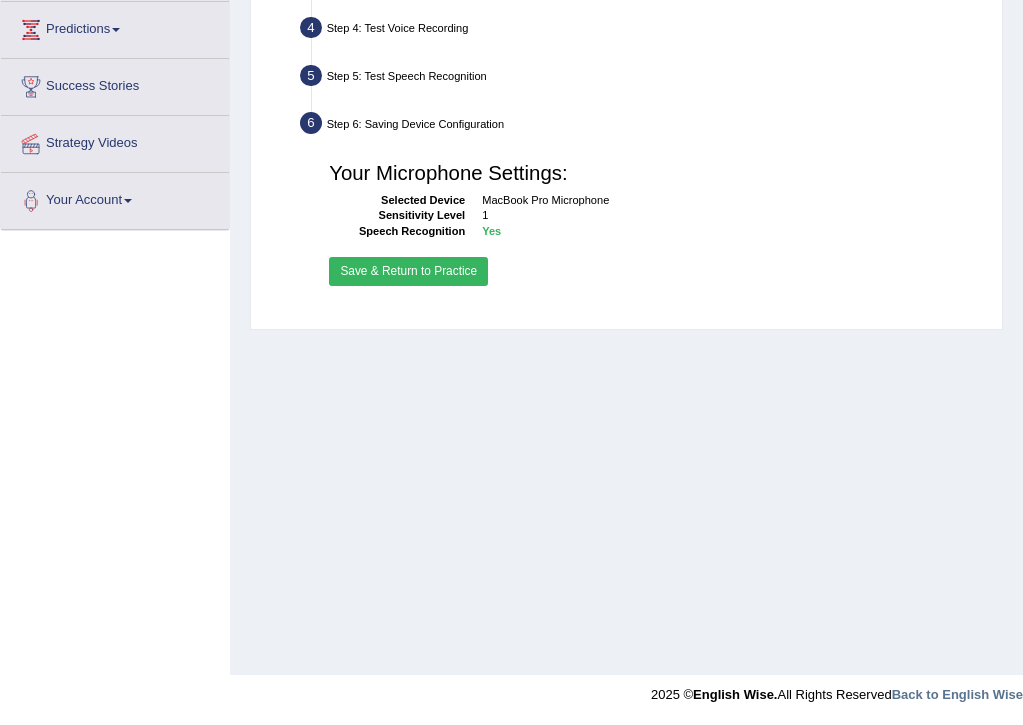 click on "Save & Return to Practice" at bounding box center [408, 271] 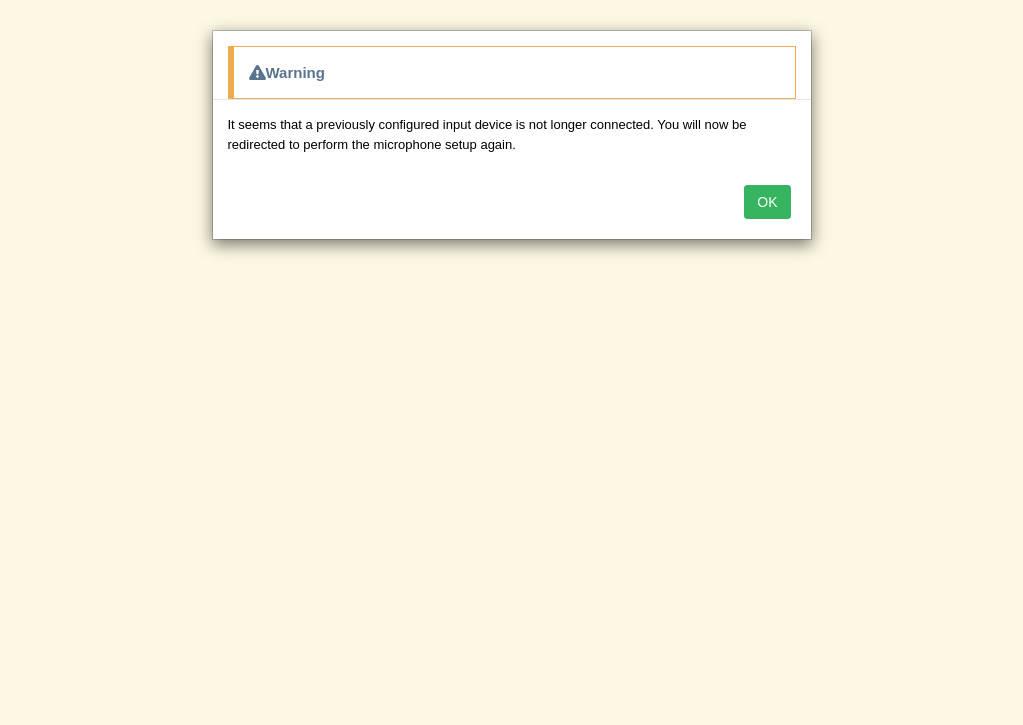 scroll, scrollTop: 0, scrollLeft: 0, axis: both 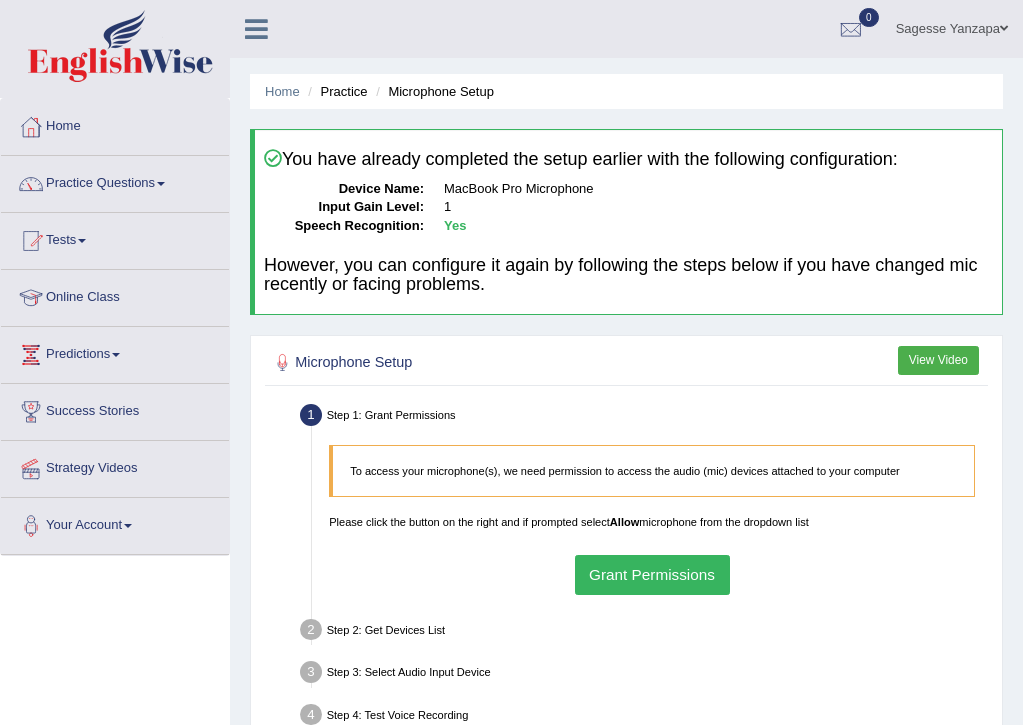 click on "Yes" at bounding box center [718, 226] 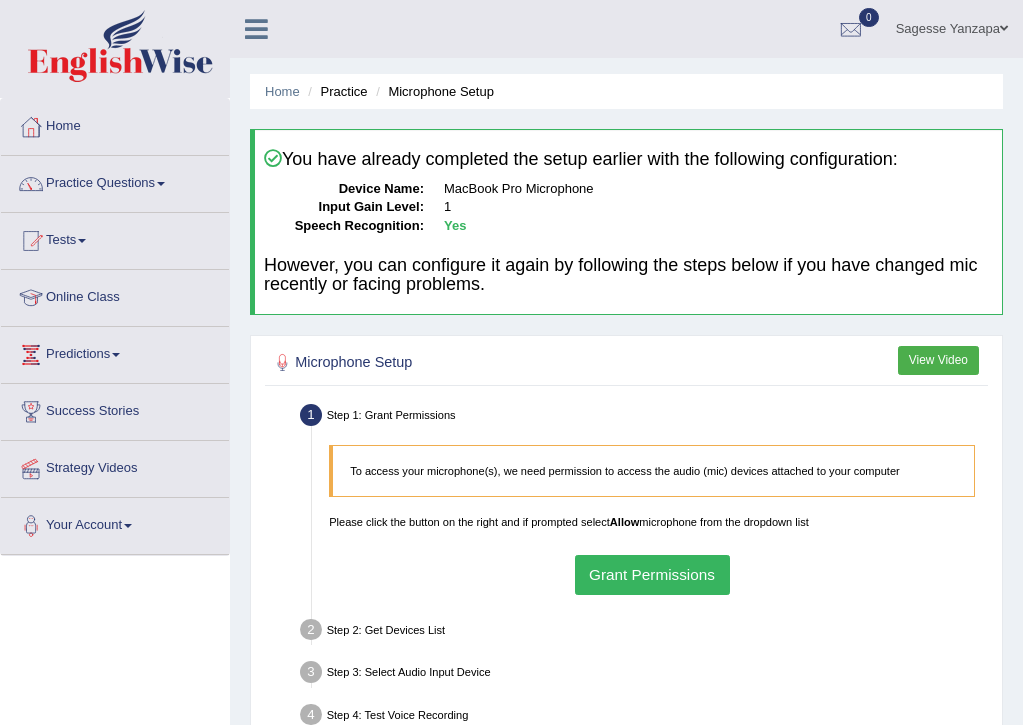 scroll, scrollTop: 0, scrollLeft: 0, axis: both 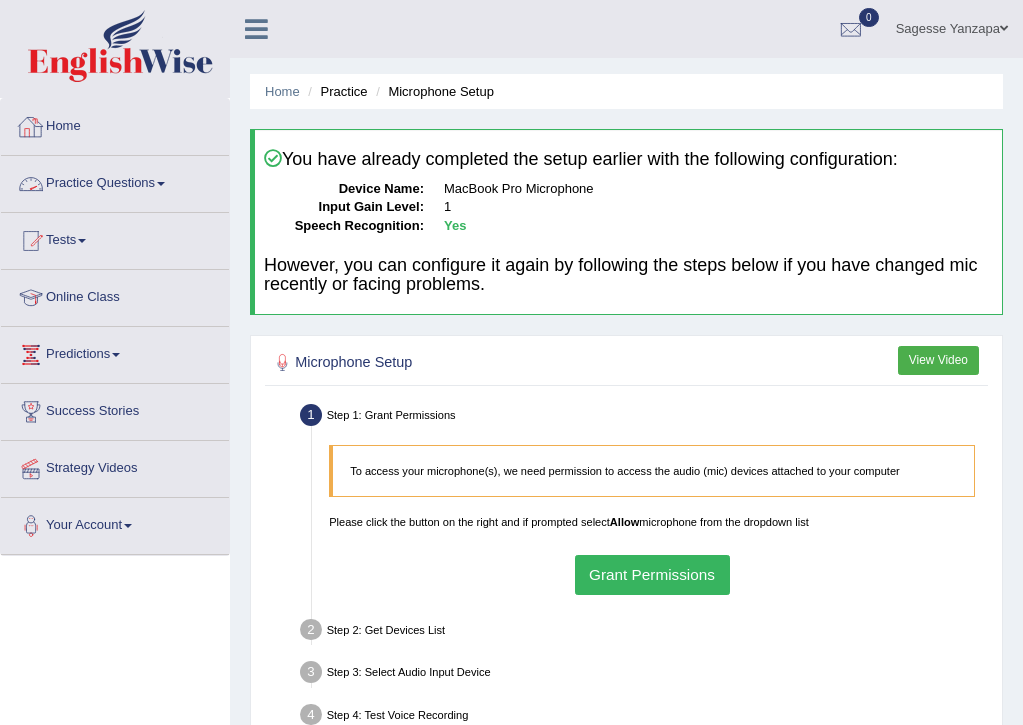click on "Practice Questions" at bounding box center (115, 181) 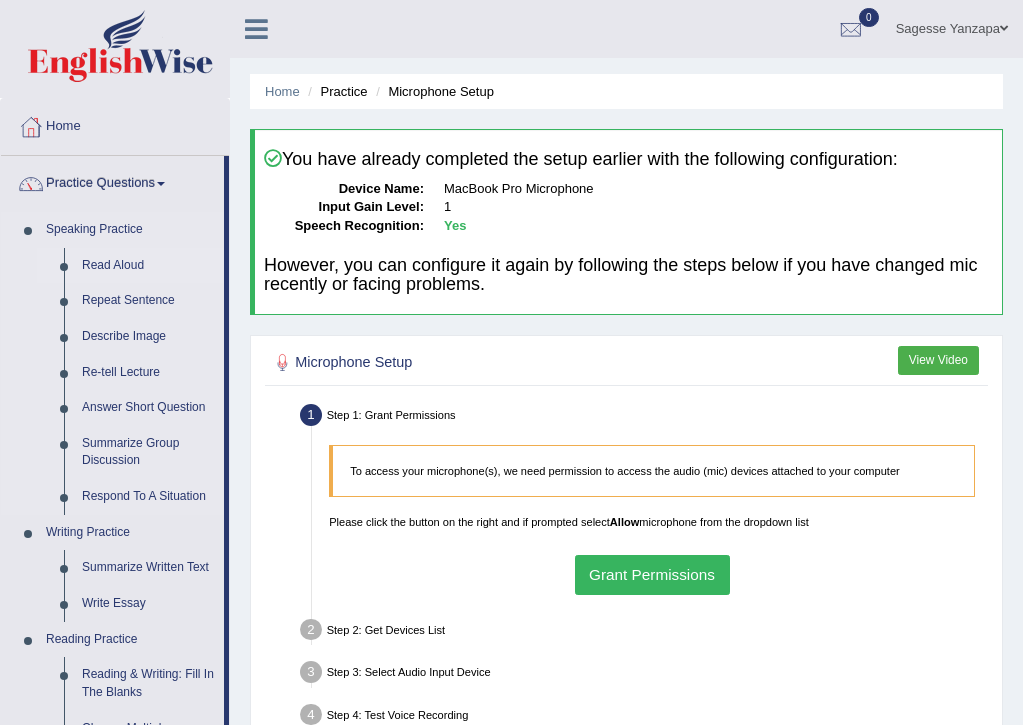 click on "Read Aloud" at bounding box center [148, 266] 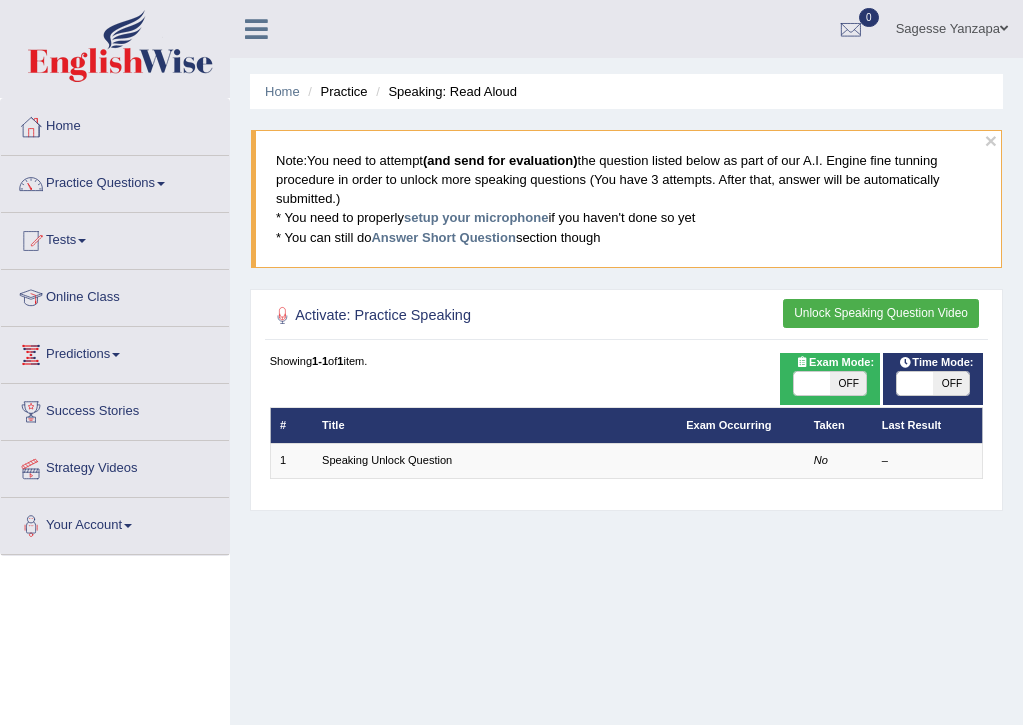 scroll, scrollTop: 0, scrollLeft: 0, axis: both 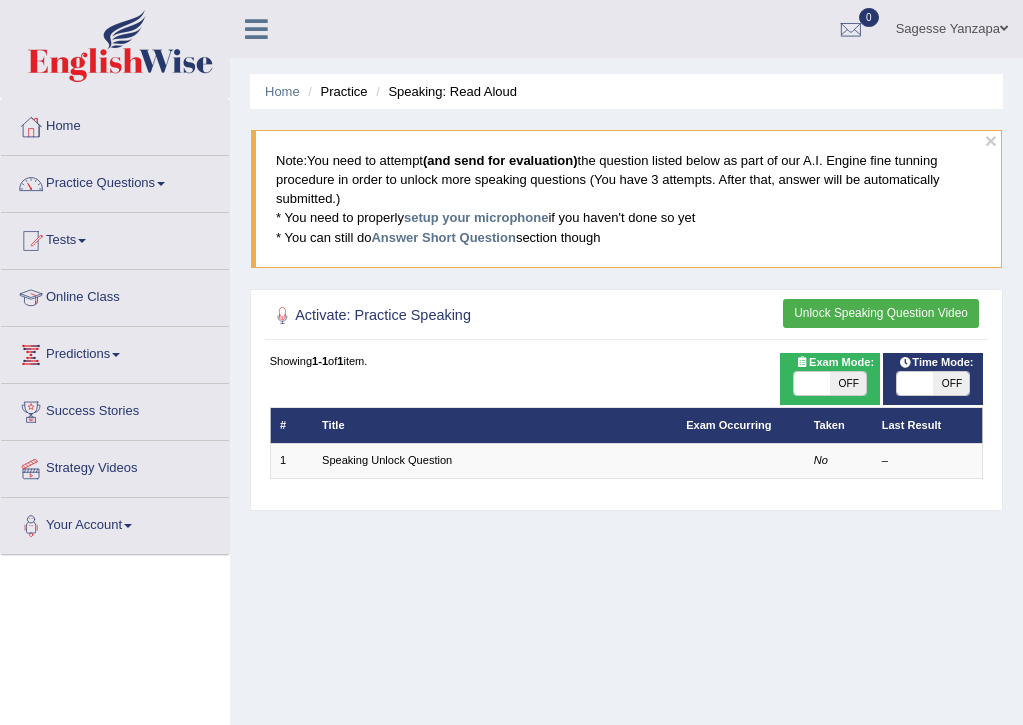 click on "ON   OFF" at bounding box center (830, 384) 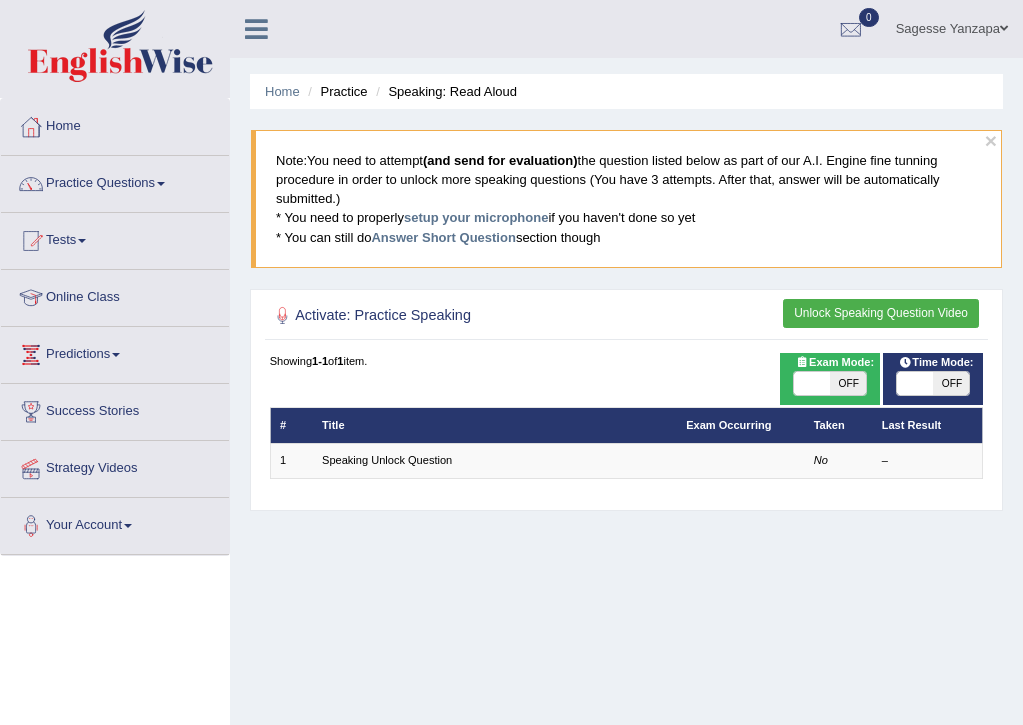 click at bounding box center (812, 384) 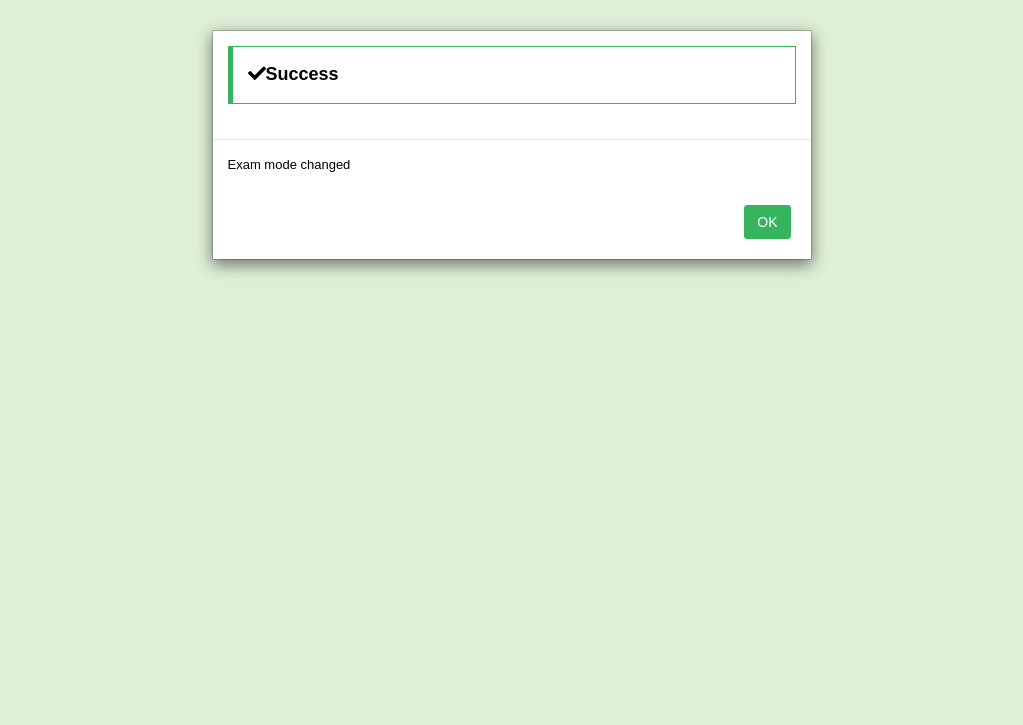 click on "OK" at bounding box center [767, 222] 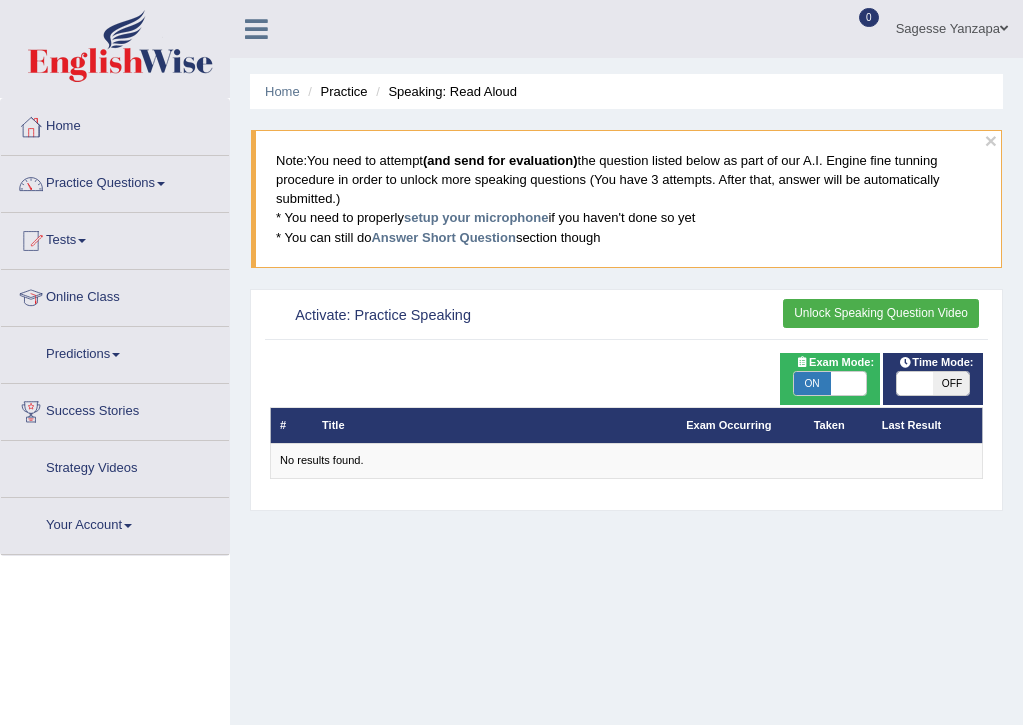 scroll, scrollTop: 0, scrollLeft: 0, axis: both 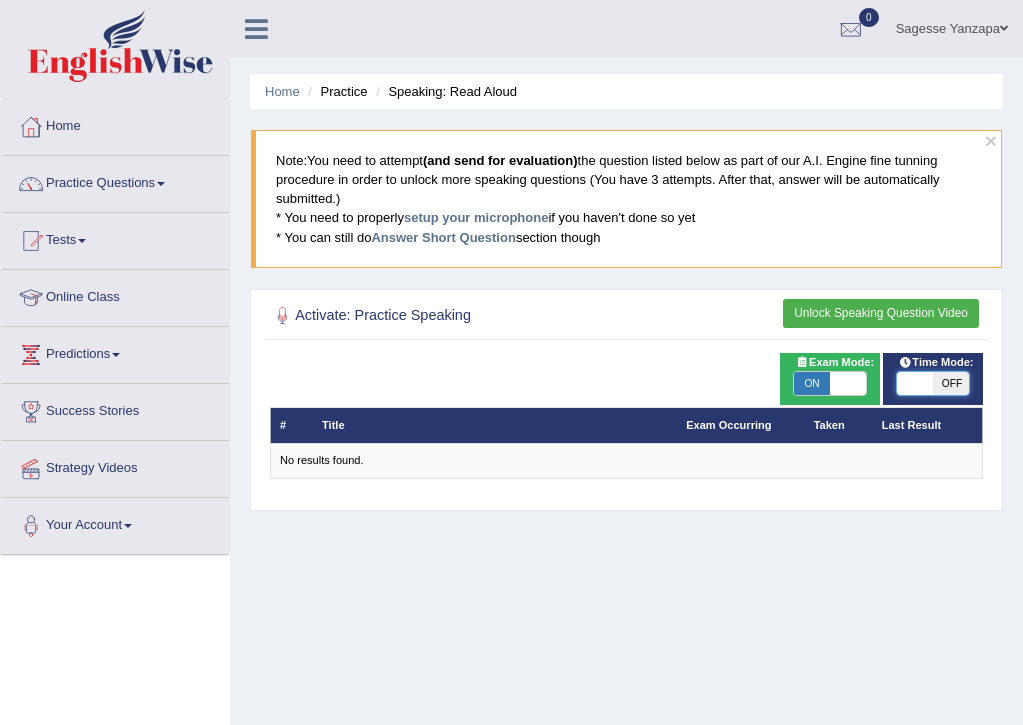 click at bounding box center (915, 384) 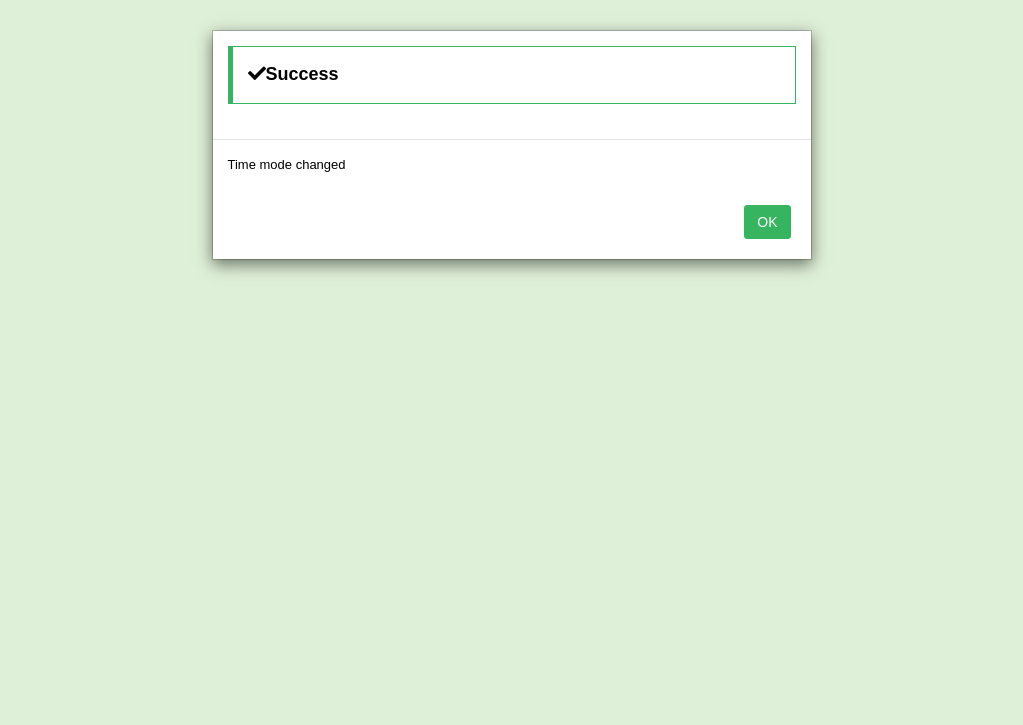 click on "OK" at bounding box center [767, 222] 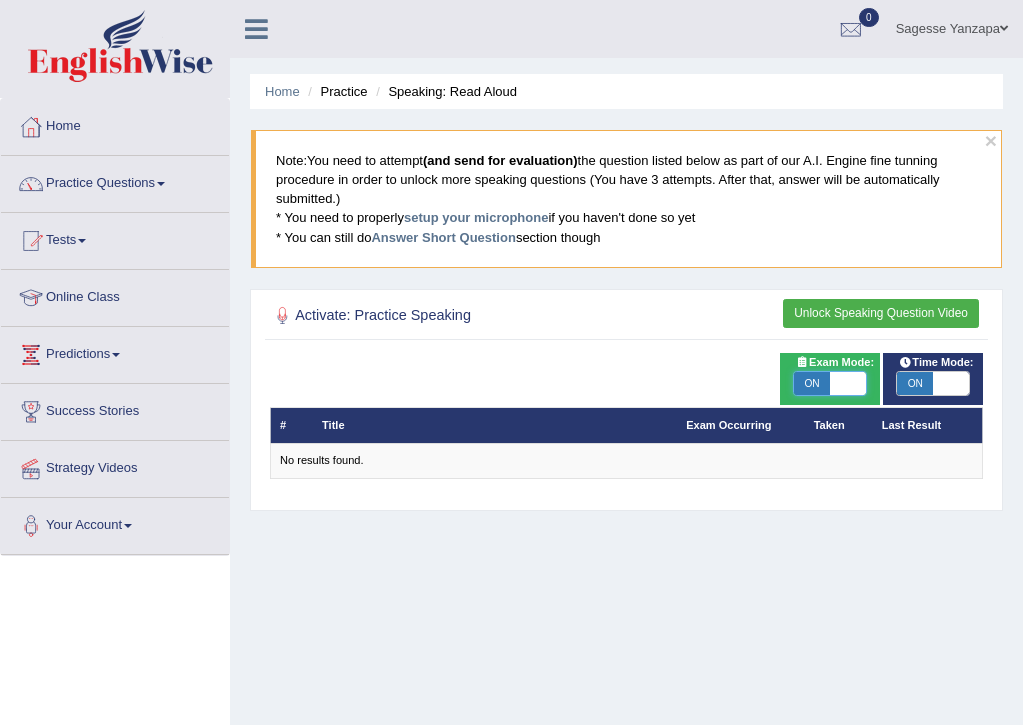 click at bounding box center [848, 384] 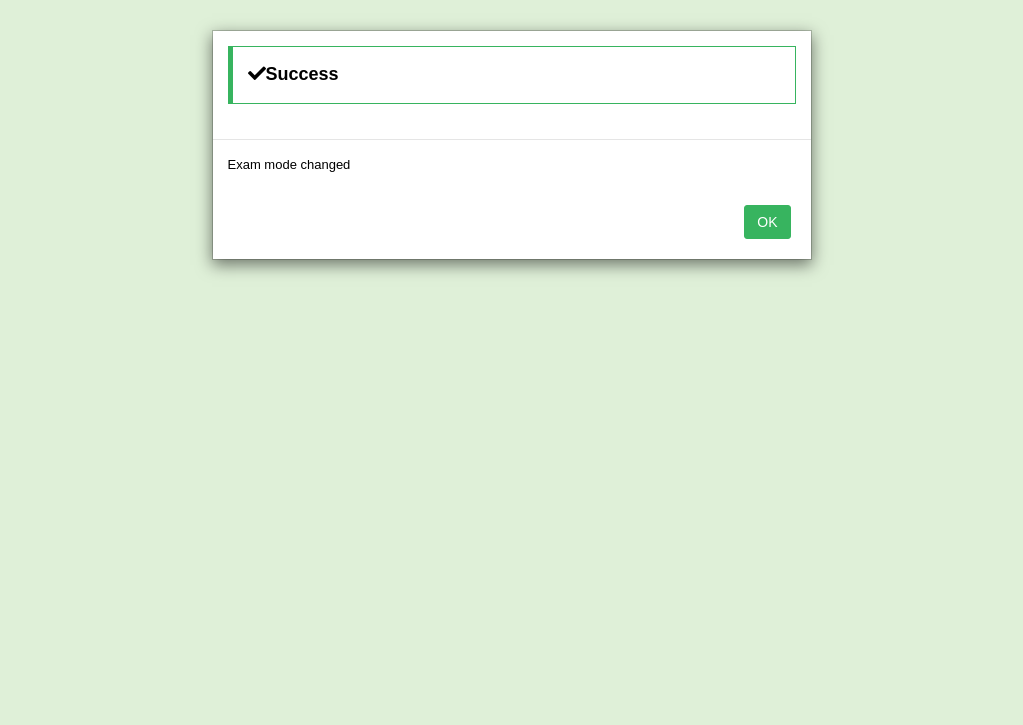 click on "OK" at bounding box center [767, 222] 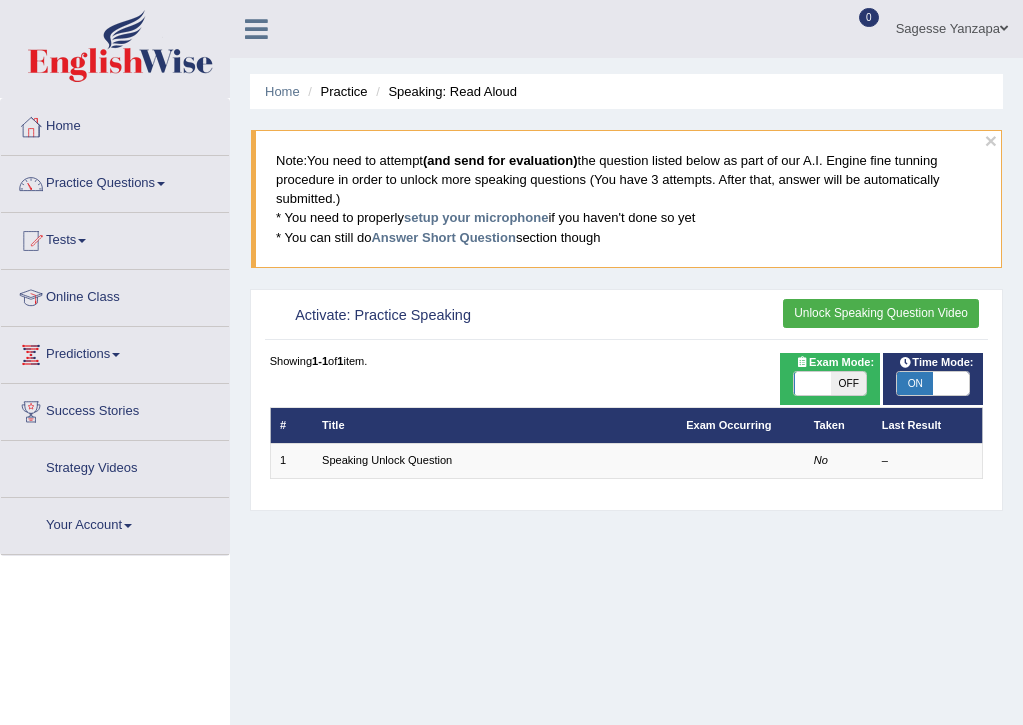 scroll, scrollTop: 0, scrollLeft: 0, axis: both 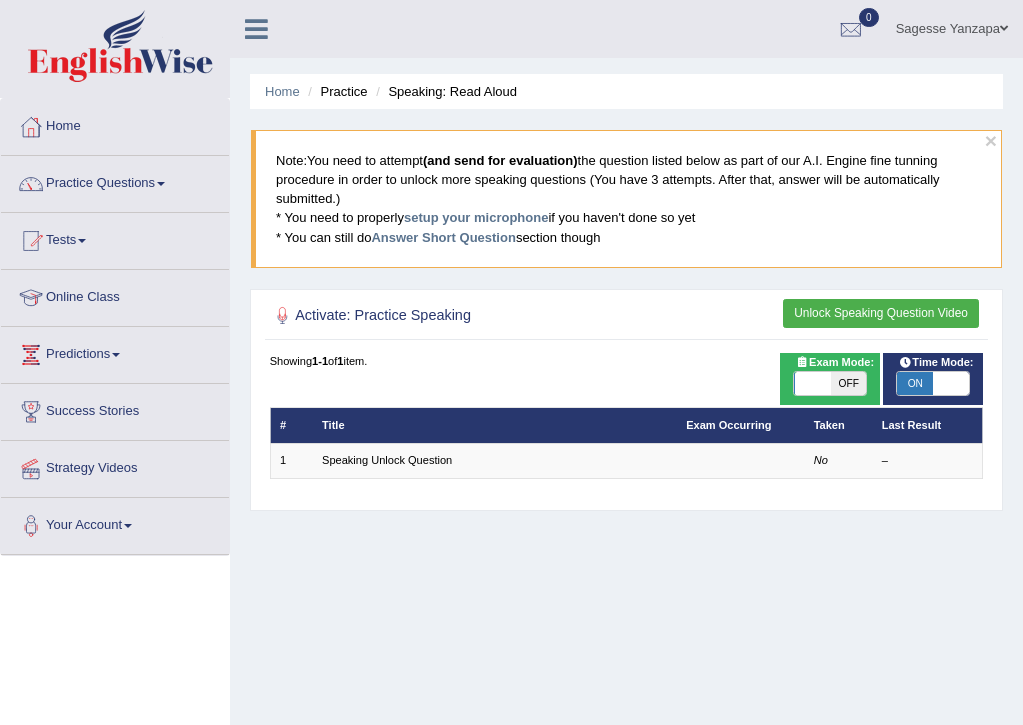 click at bounding box center (951, 384) 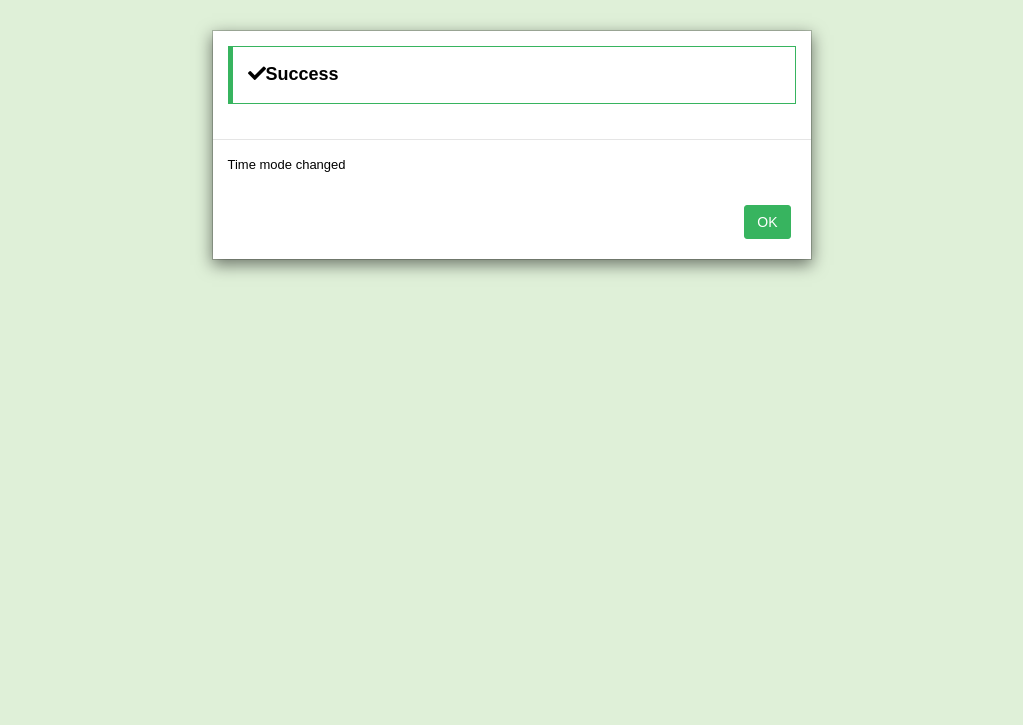 click on "OK" at bounding box center (767, 222) 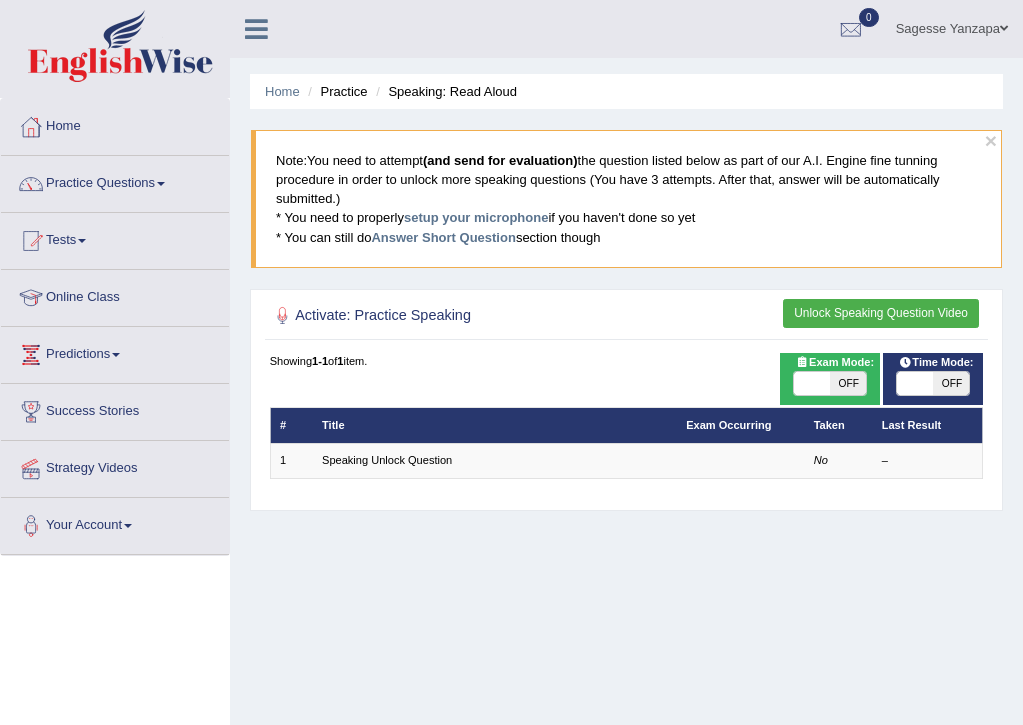 click on "Unlock Speaking Question Video" at bounding box center [881, 313] 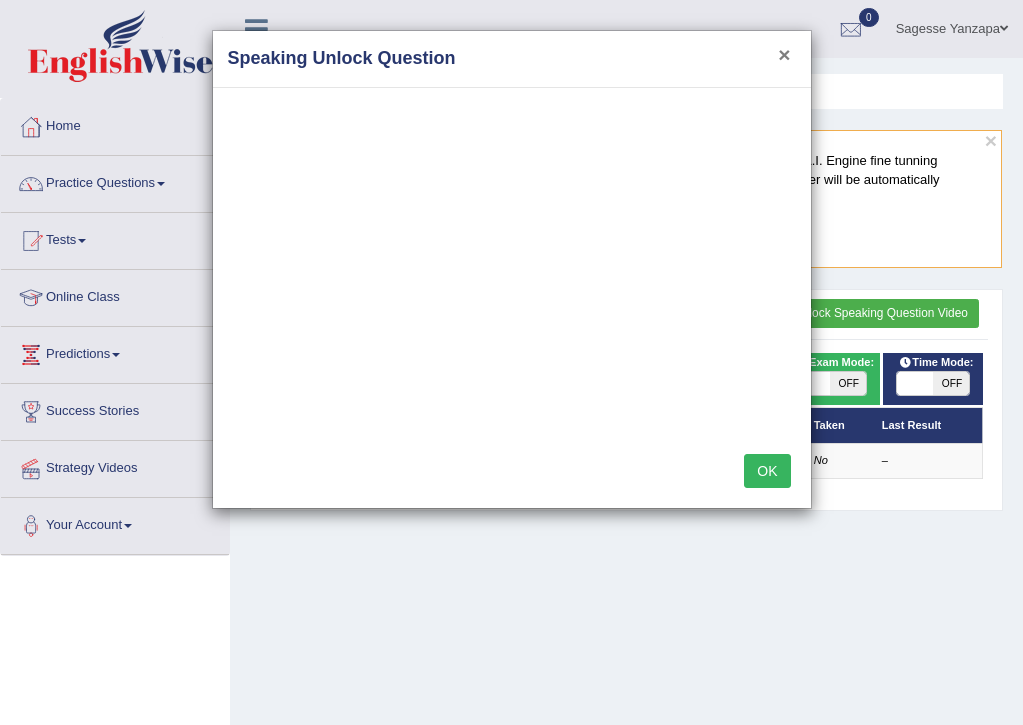 click on "×" at bounding box center [784, 54] 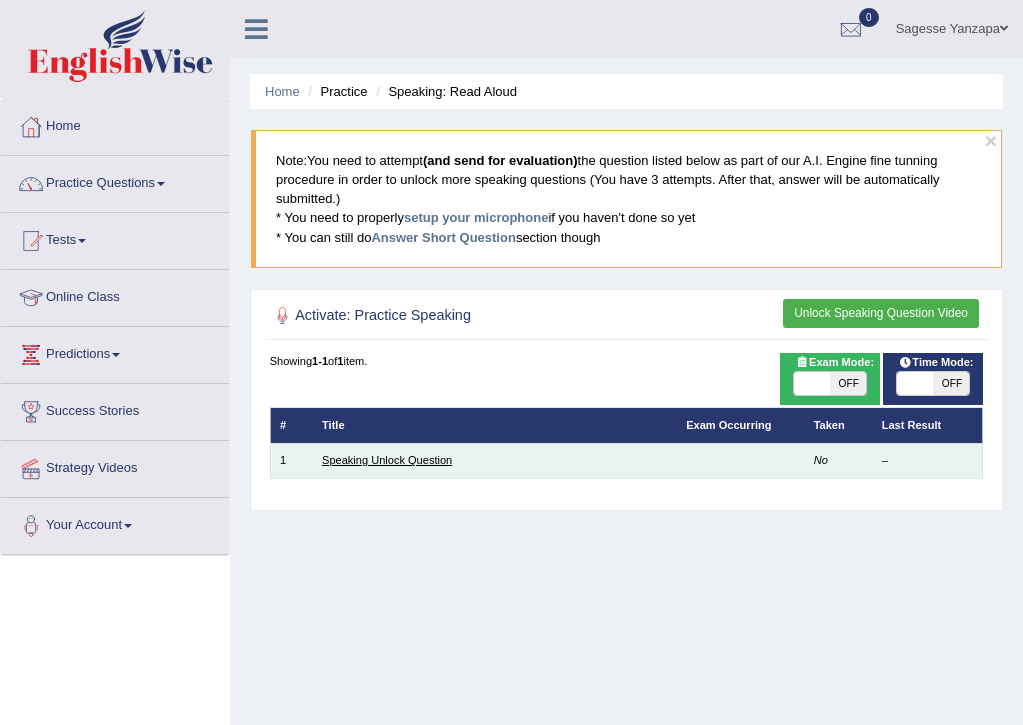 click on "Speaking Unlock Question" at bounding box center [387, 460] 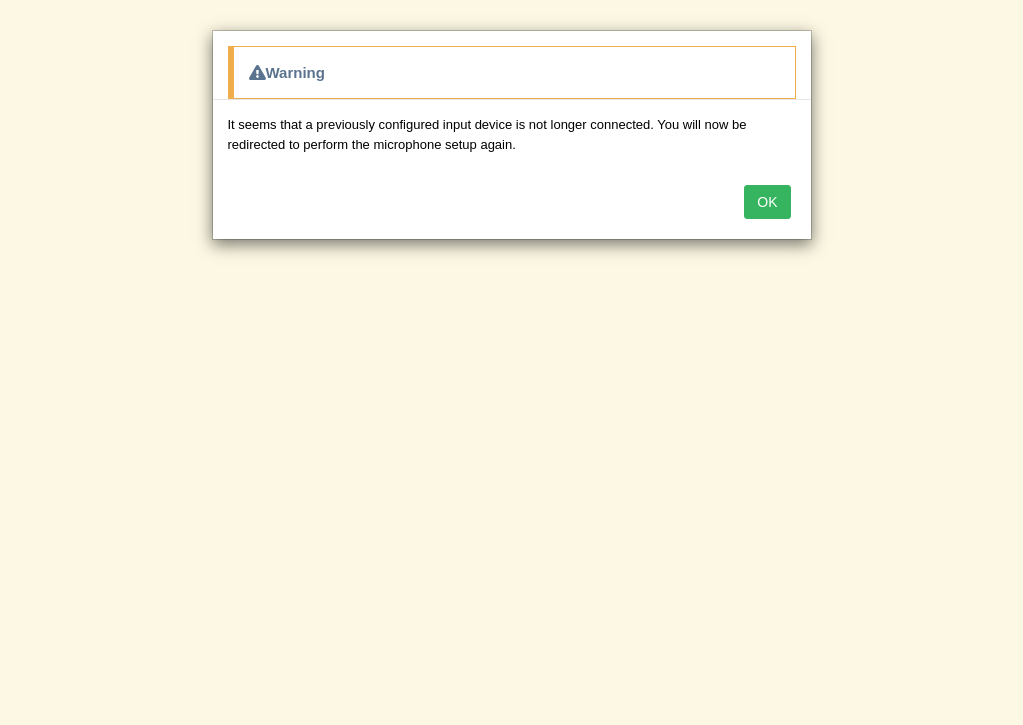 scroll, scrollTop: 0, scrollLeft: 0, axis: both 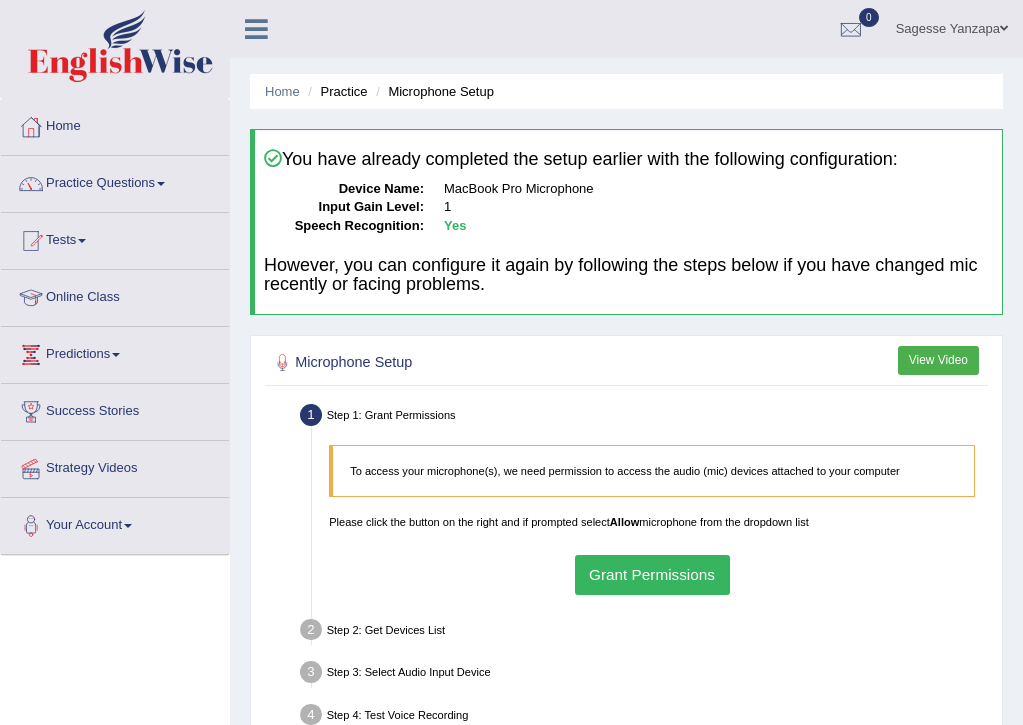 click on "Practice Questions" at bounding box center (115, 181) 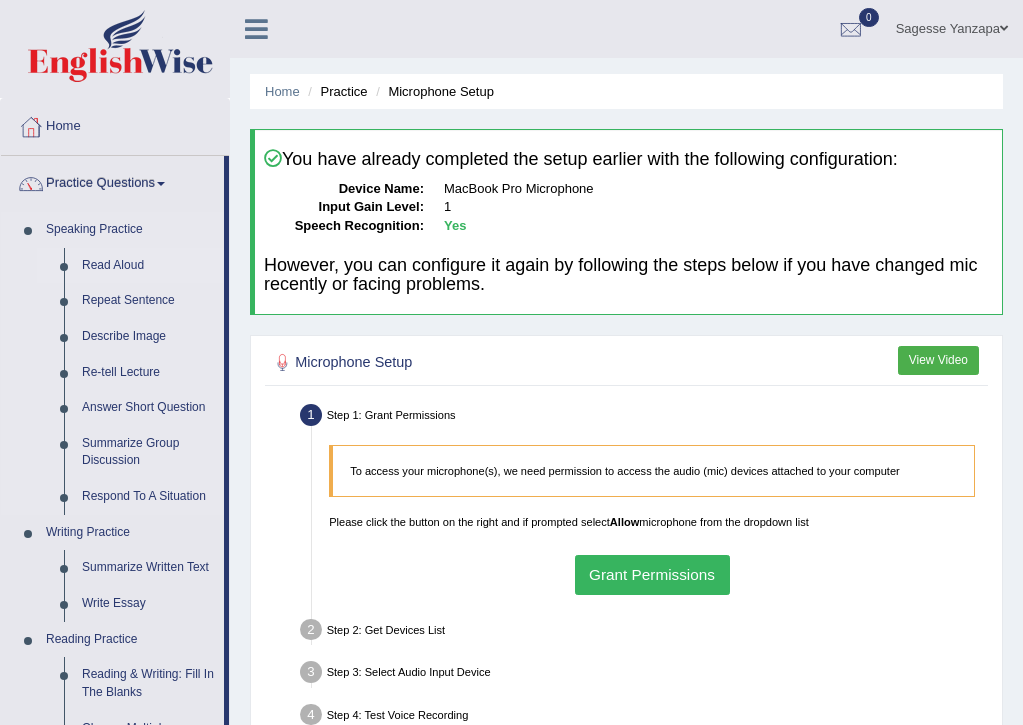 click on "Read Aloud" at bounding box center [148, 266] 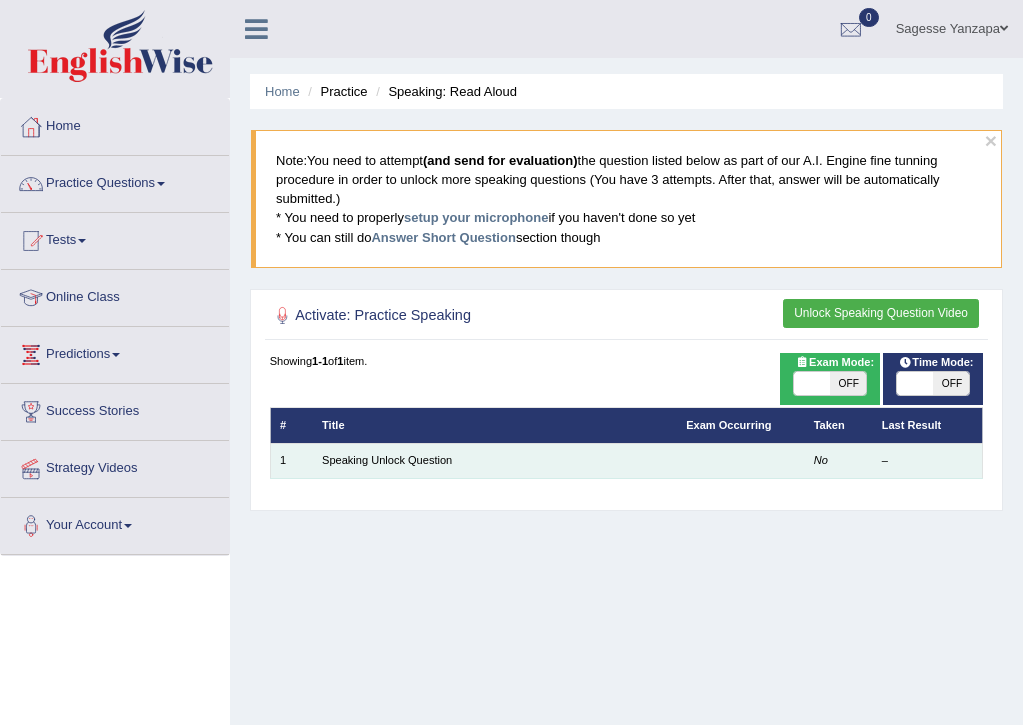 scroll, scrollTop: 0, scrollLeft: 0, axis: both 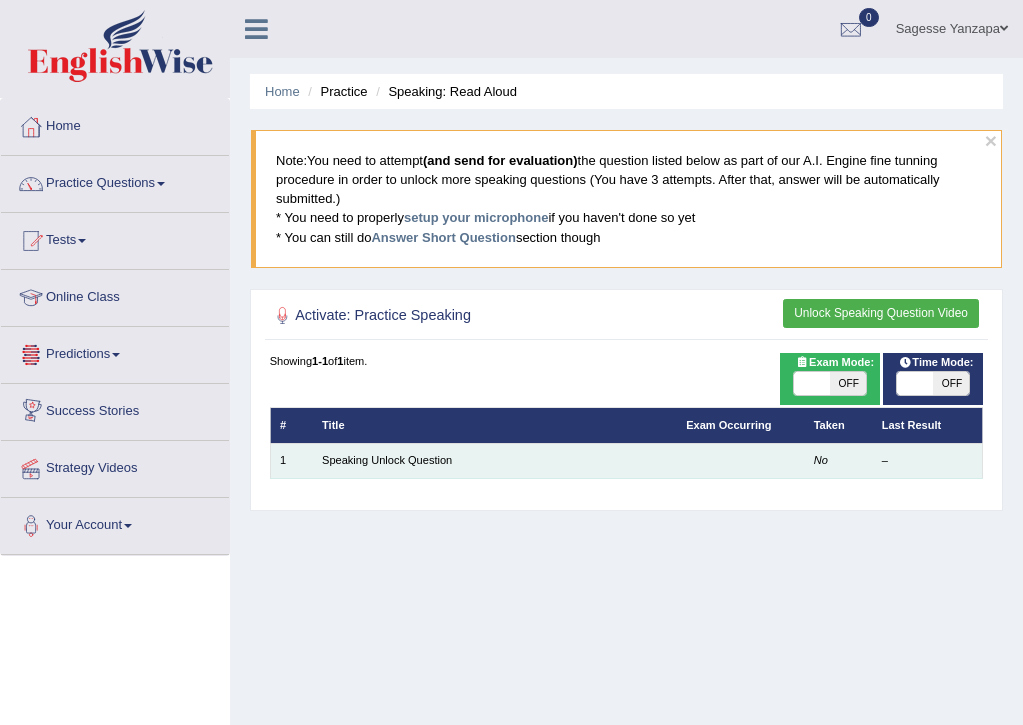 click on "Speaking Unlock Question" at bounding box center (495, 460) 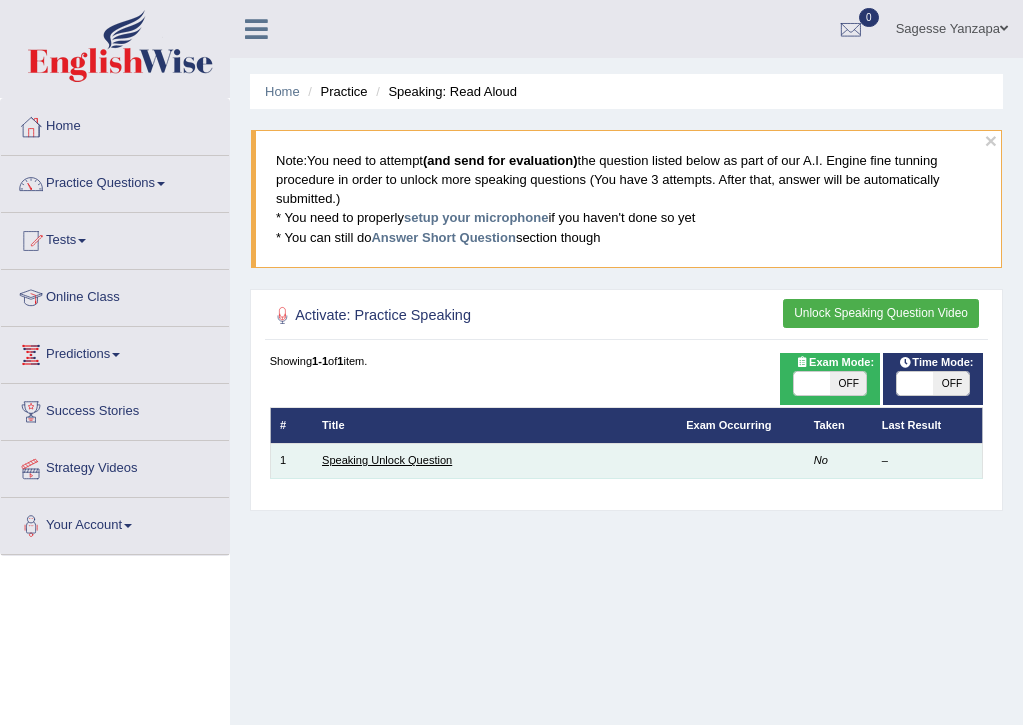 click on "Speaking Unlock Question" at bounding box center (387, 460) 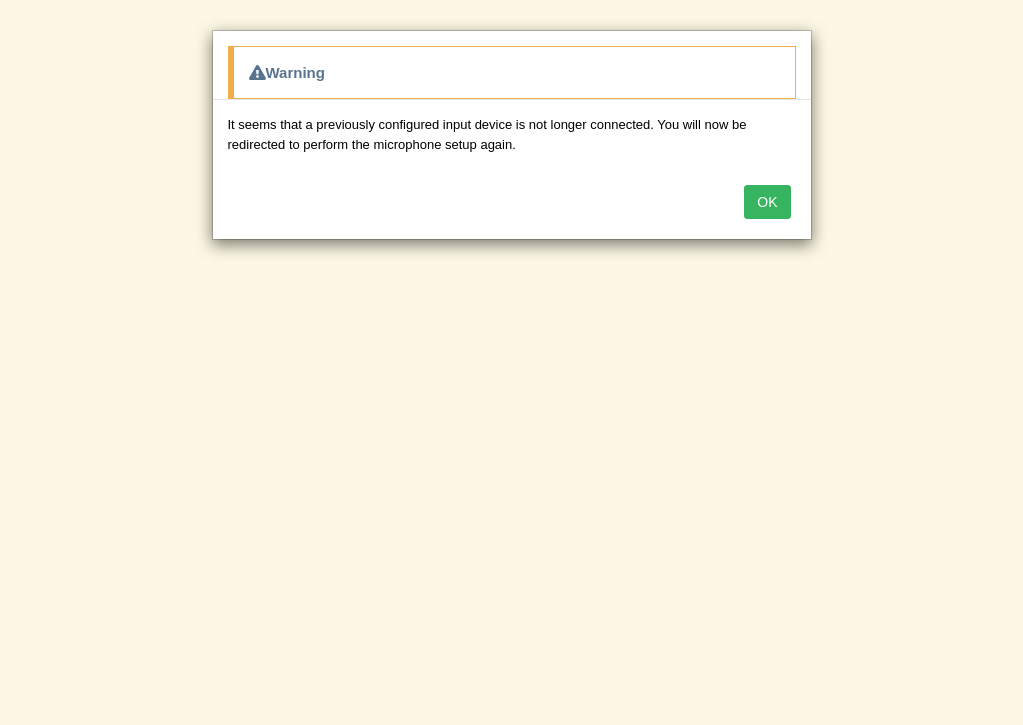 scroll, scrollTop: 0, scrollLeft: 0, axis: both 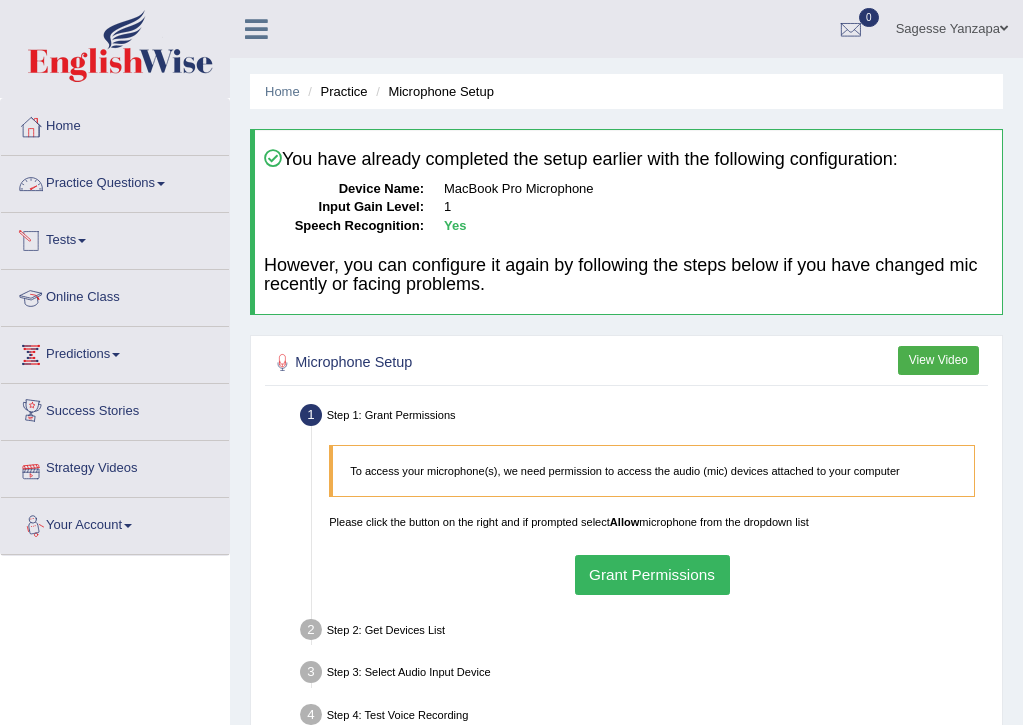 click on "Practice Questions" at bounding box center (115, 181) 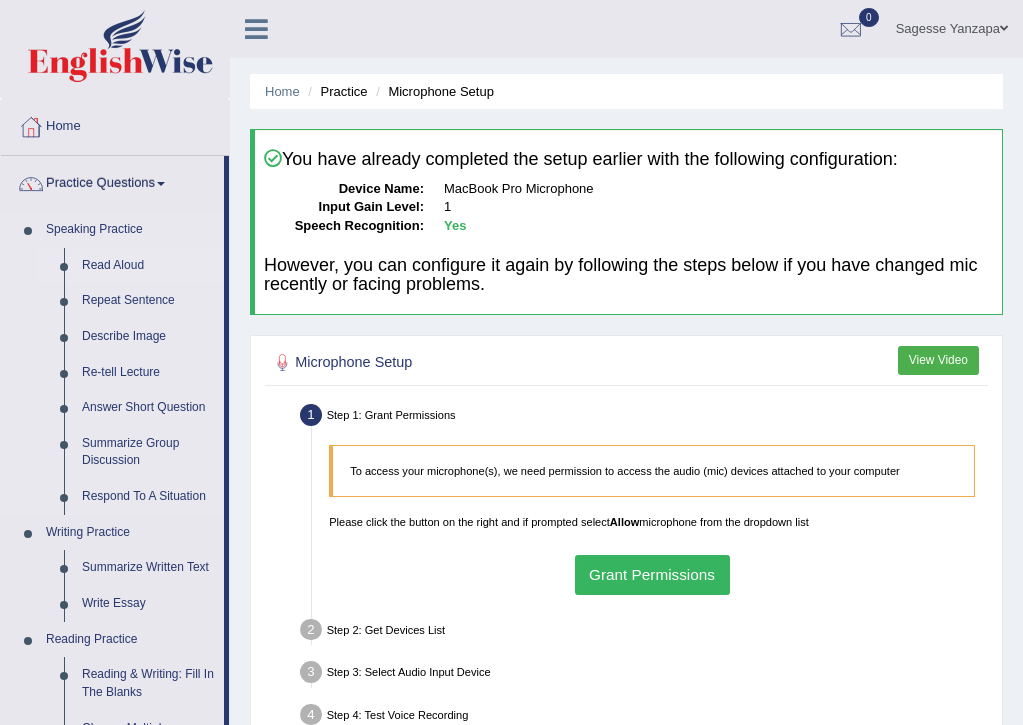 click on "Read Aloud" at bounding box center [148, 266] 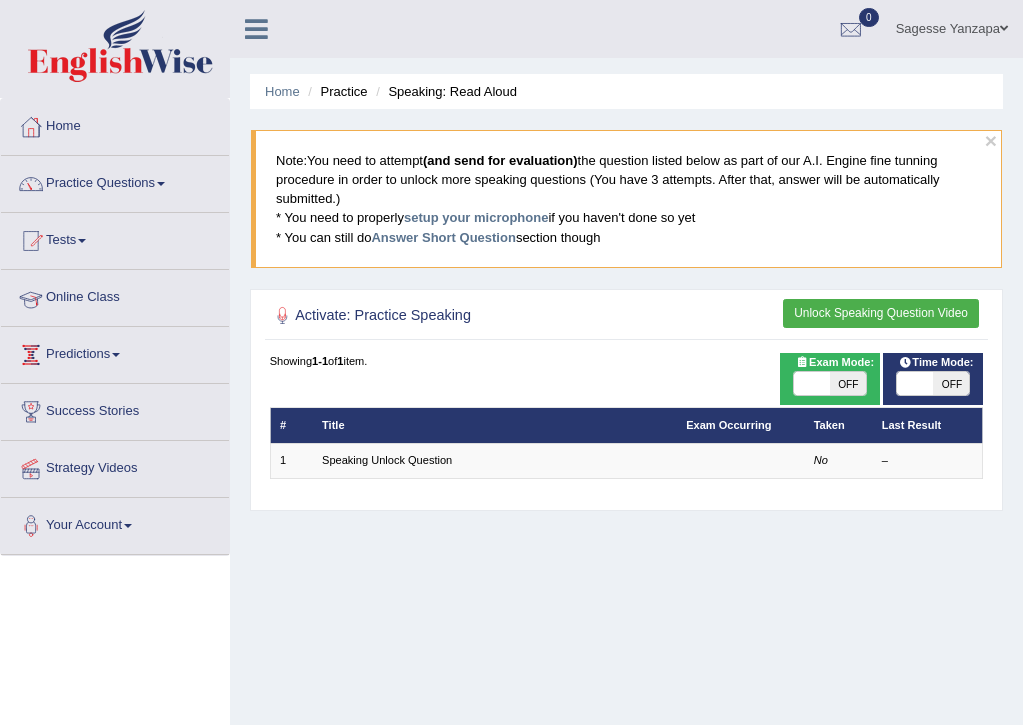 scroll, scrollTop: 0, scrollLeft: 0, axis: both 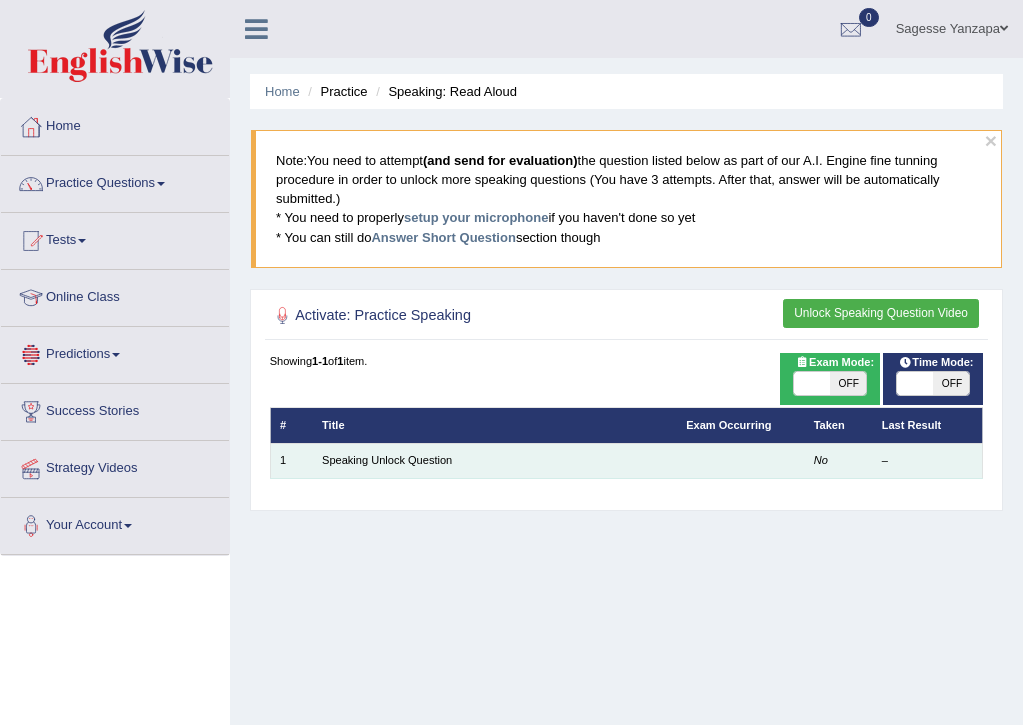 click on "Speaking Unlock Question" at bounding box center (495, 460) 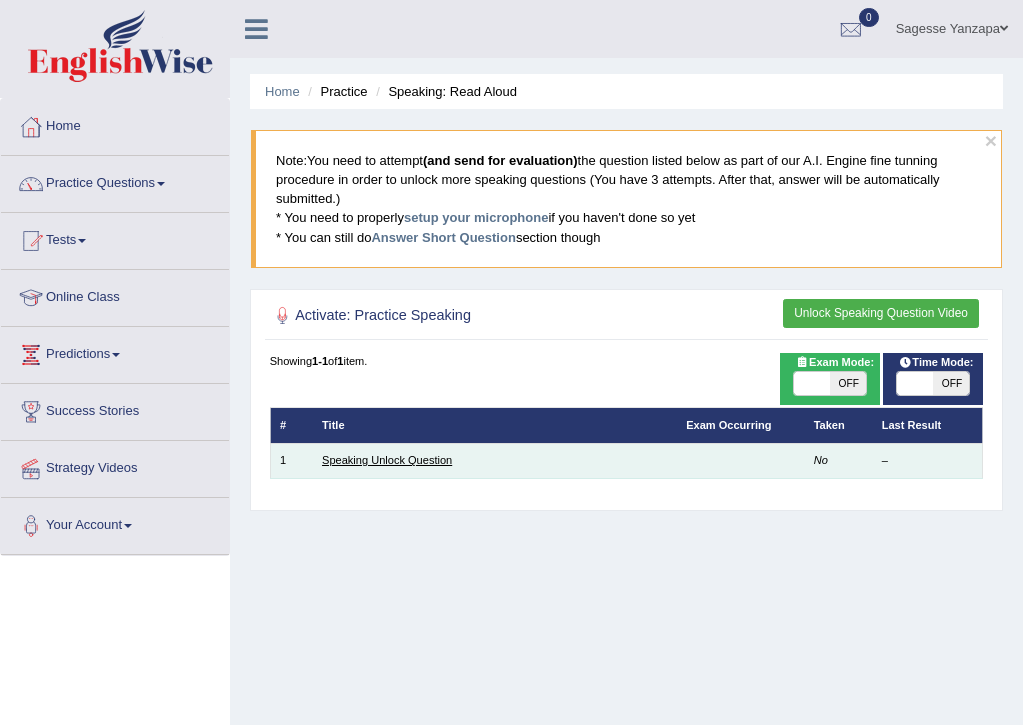click on "Speaking Unlock Question" at bounding box center (387, 460) 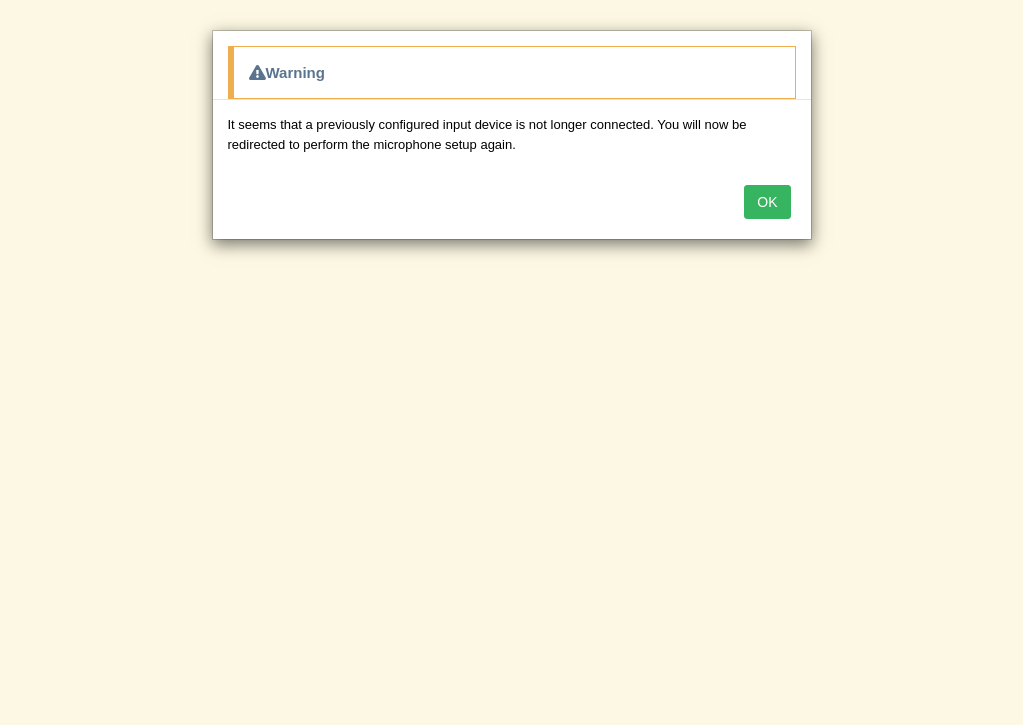 scroll, scrollTop: 0, scrollLeft: 0, axis: both 